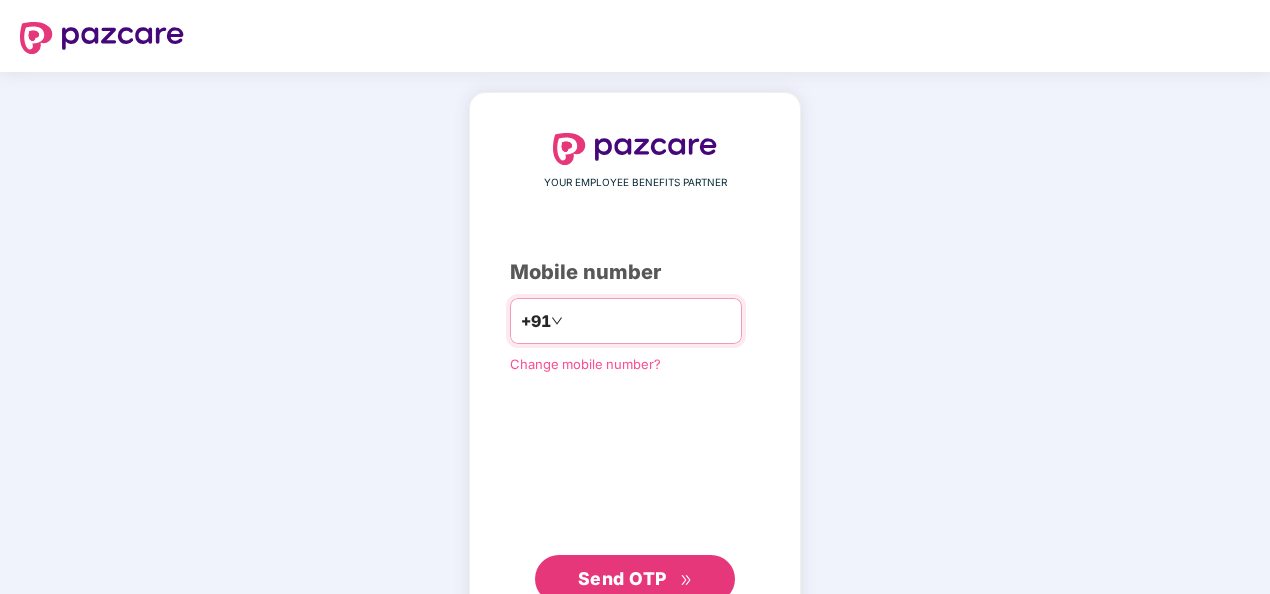 scroll, scrollTop: 0, scrollLeft: 0, axis: both 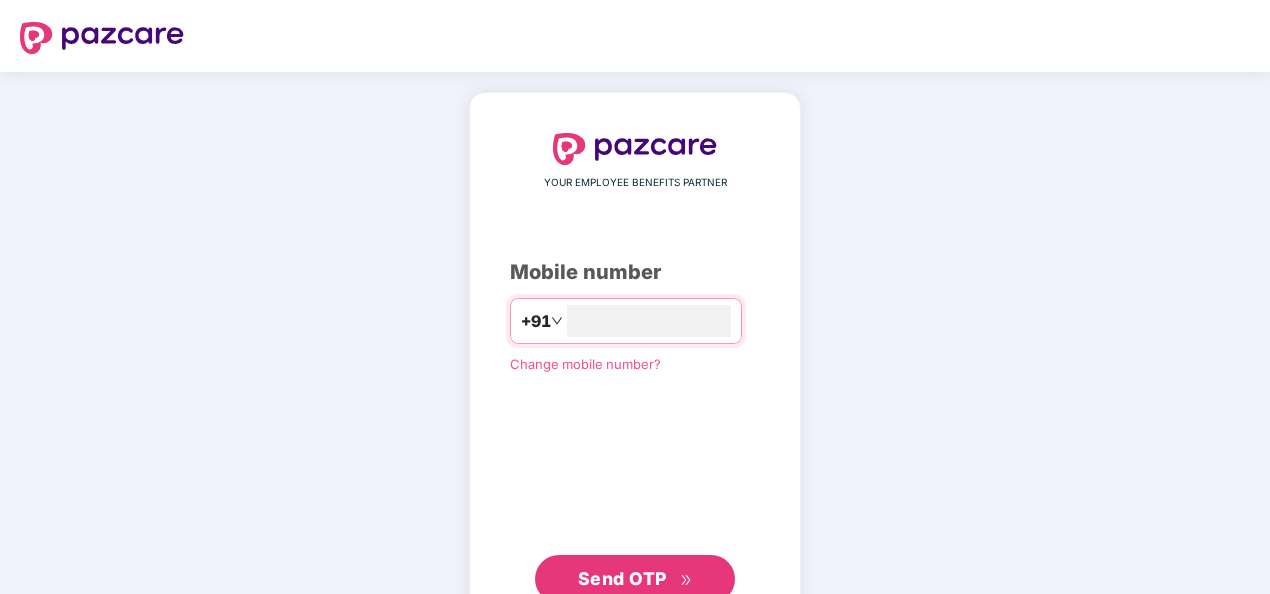 type on "**********" 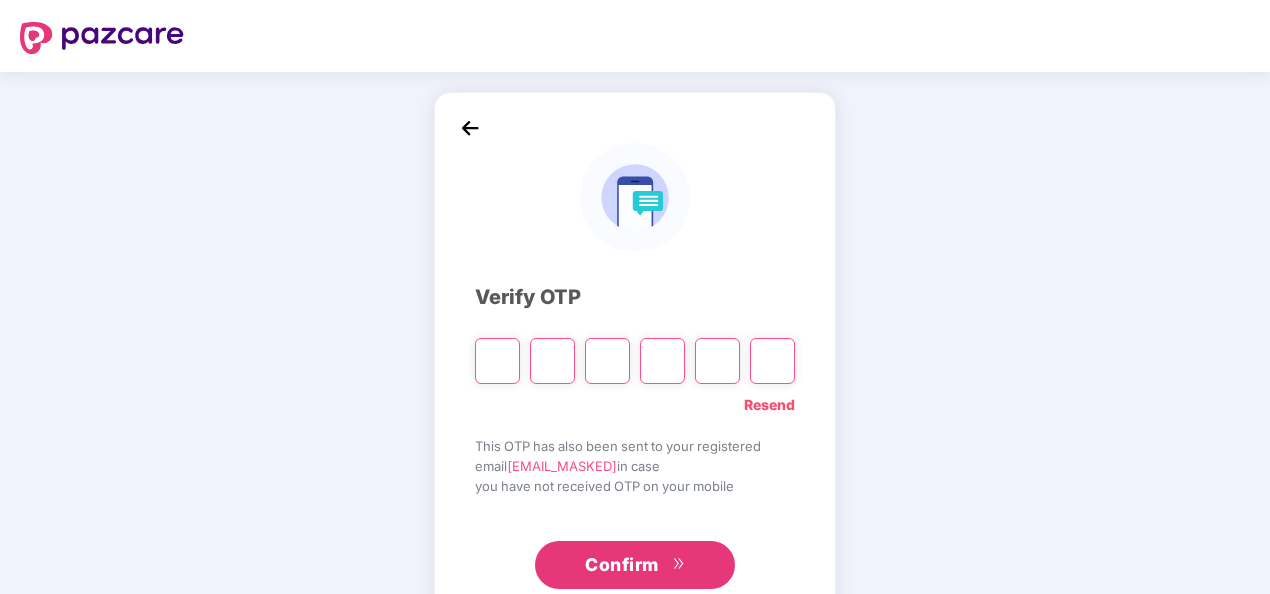type on "*" 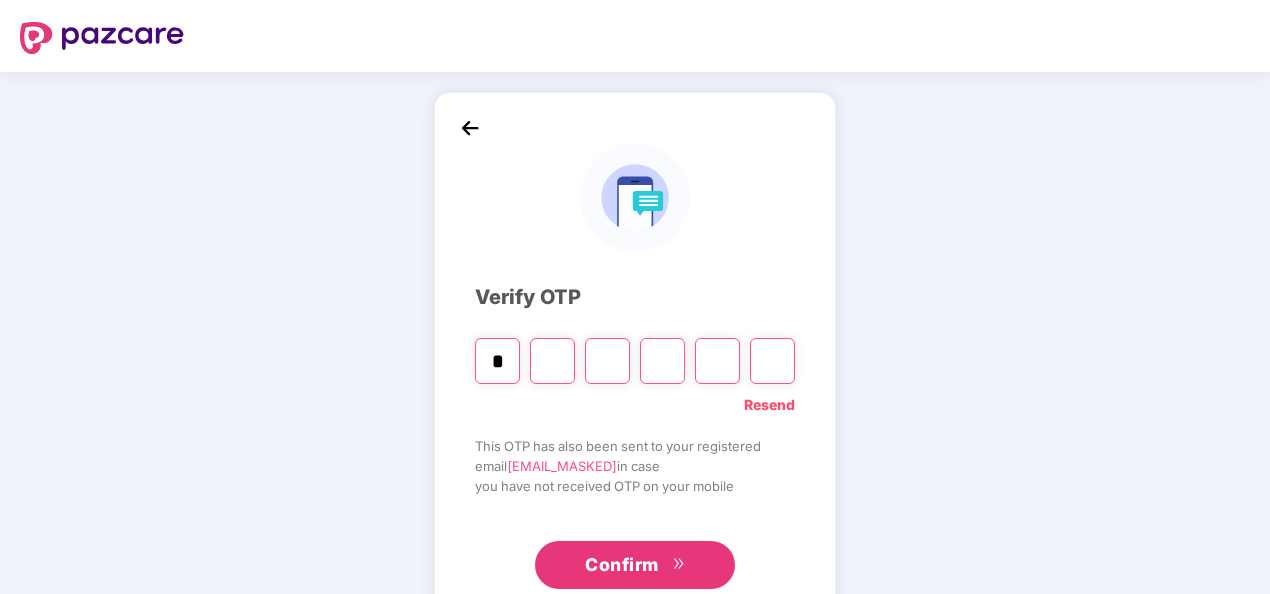 type on "*" 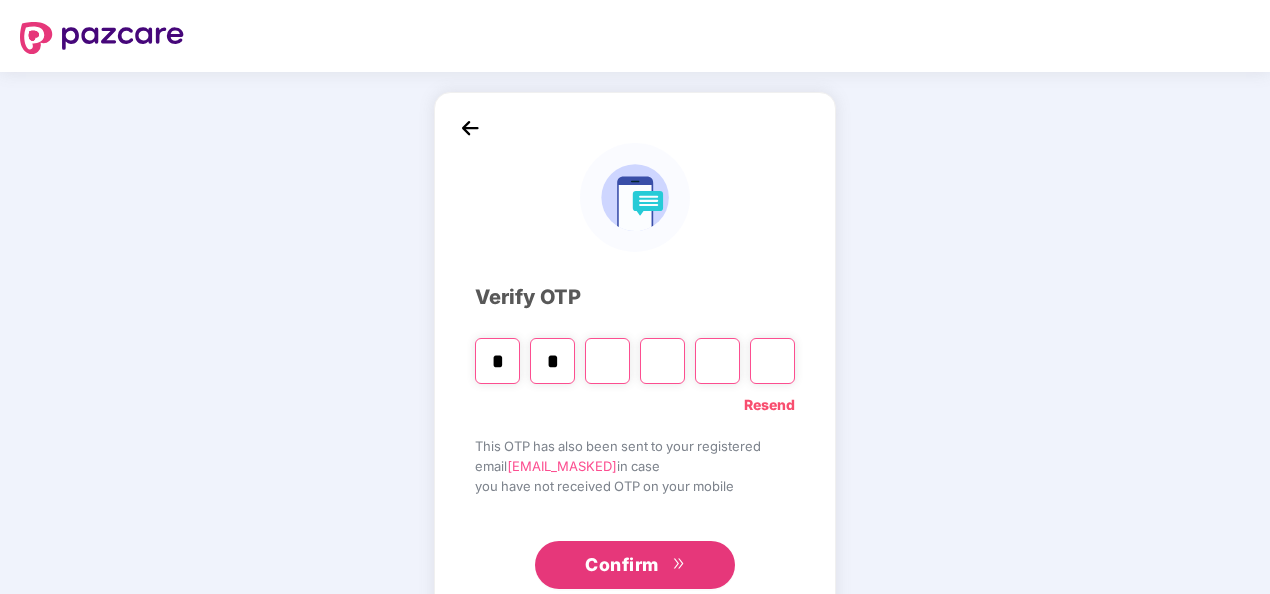 type on "*" 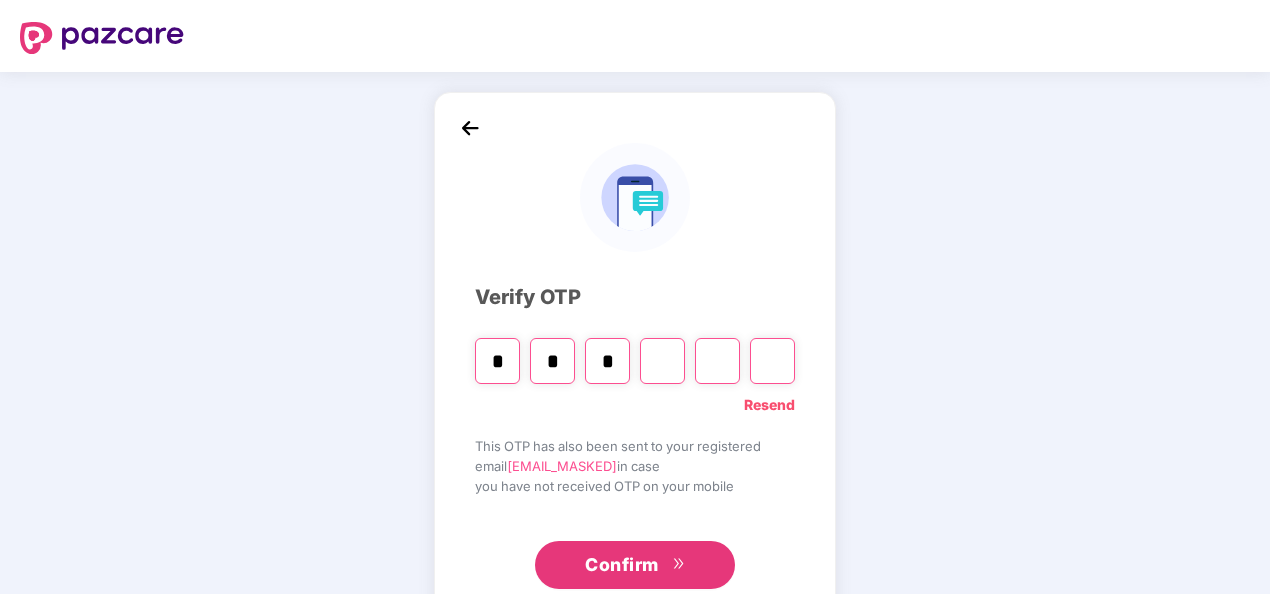 type on "*" 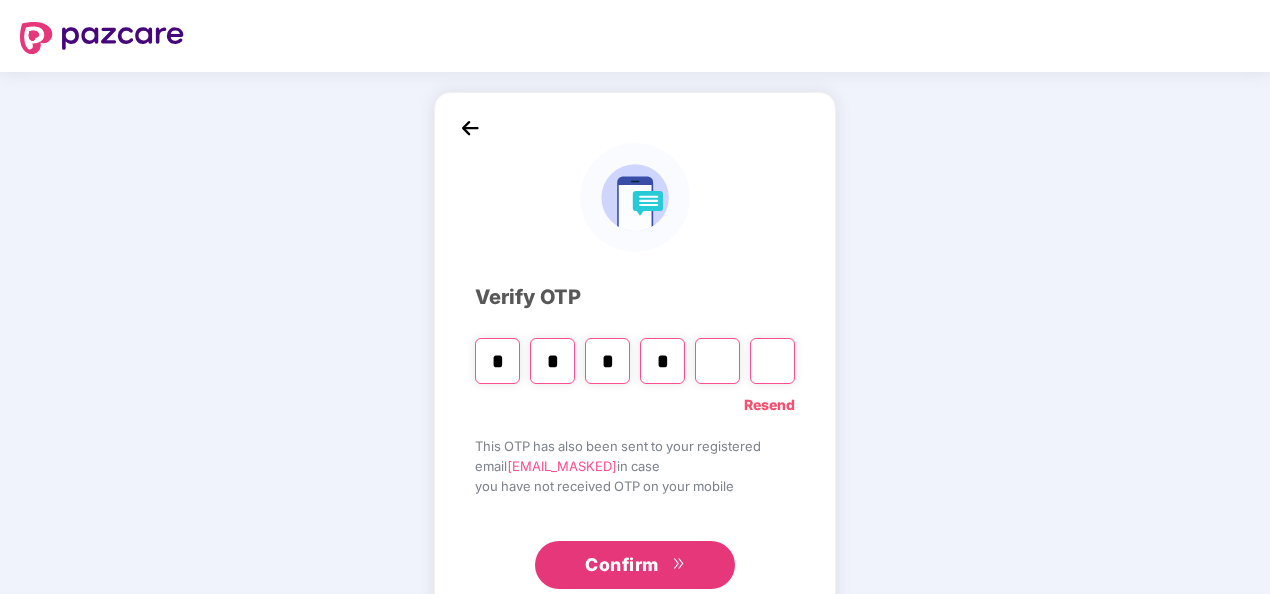 type on "*" 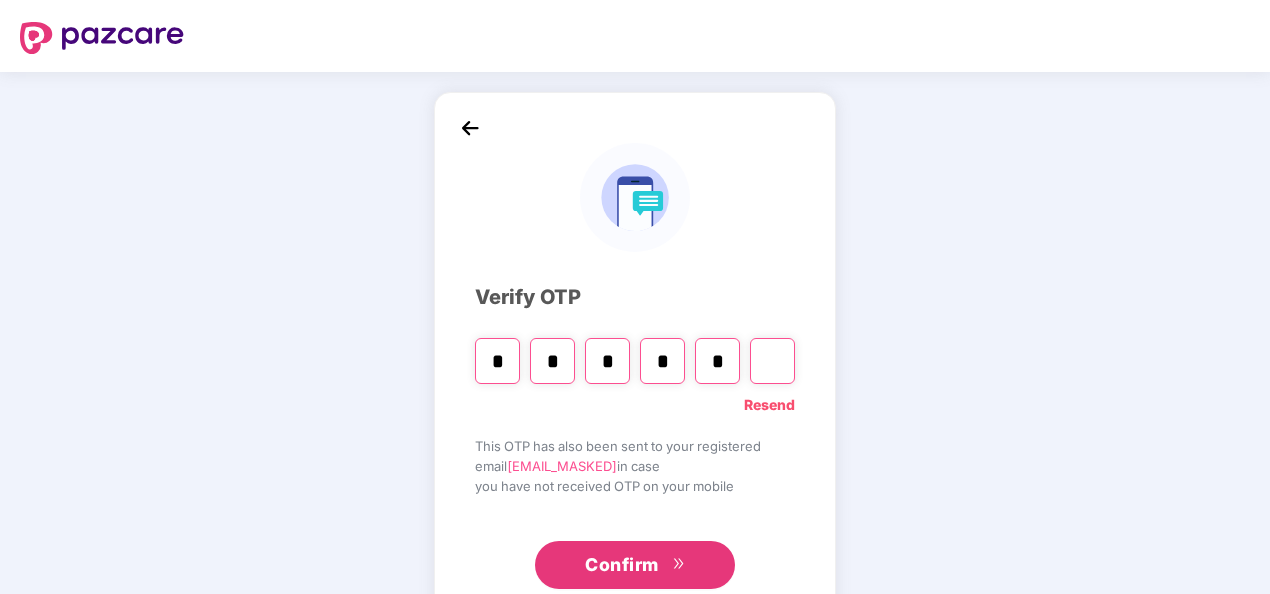 type on "*" 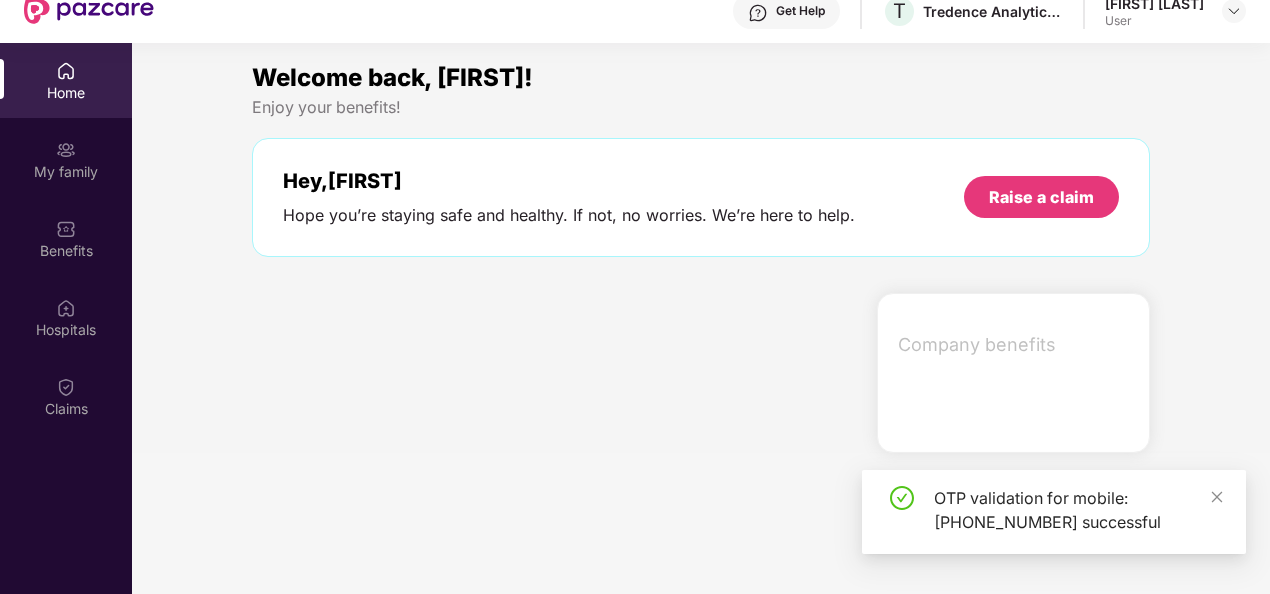 scroll, scrollTop: 112, scrollLeft: 0, axis: vertical 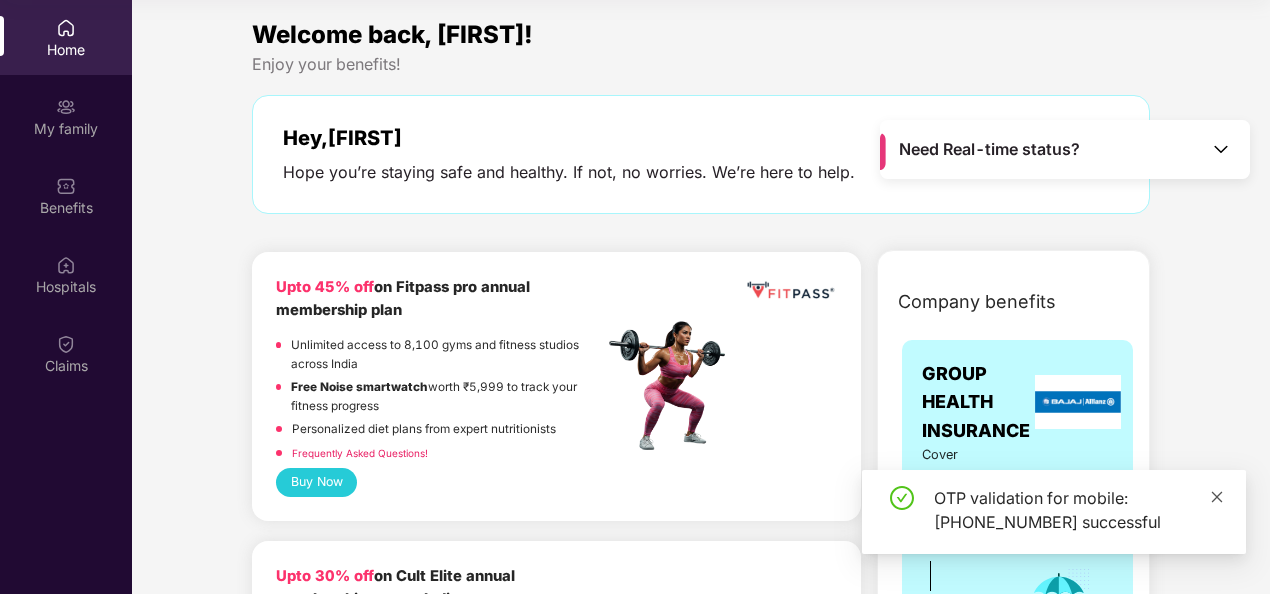 click 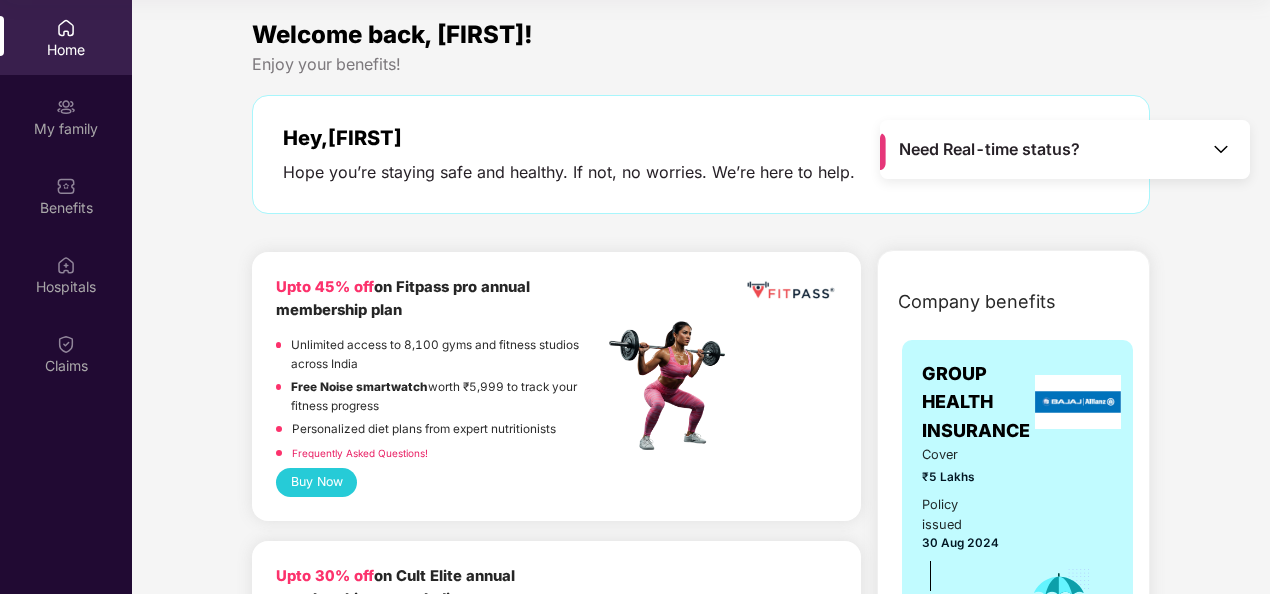 click on "Need Real-time status?" at bounding box center [989, 149] 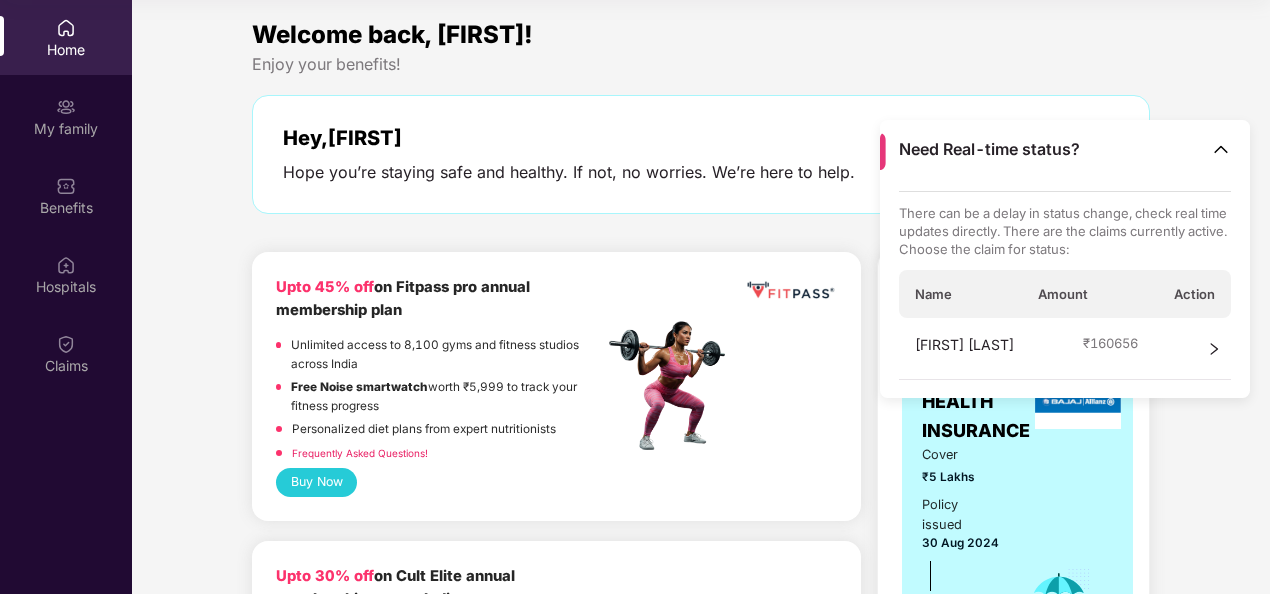 click 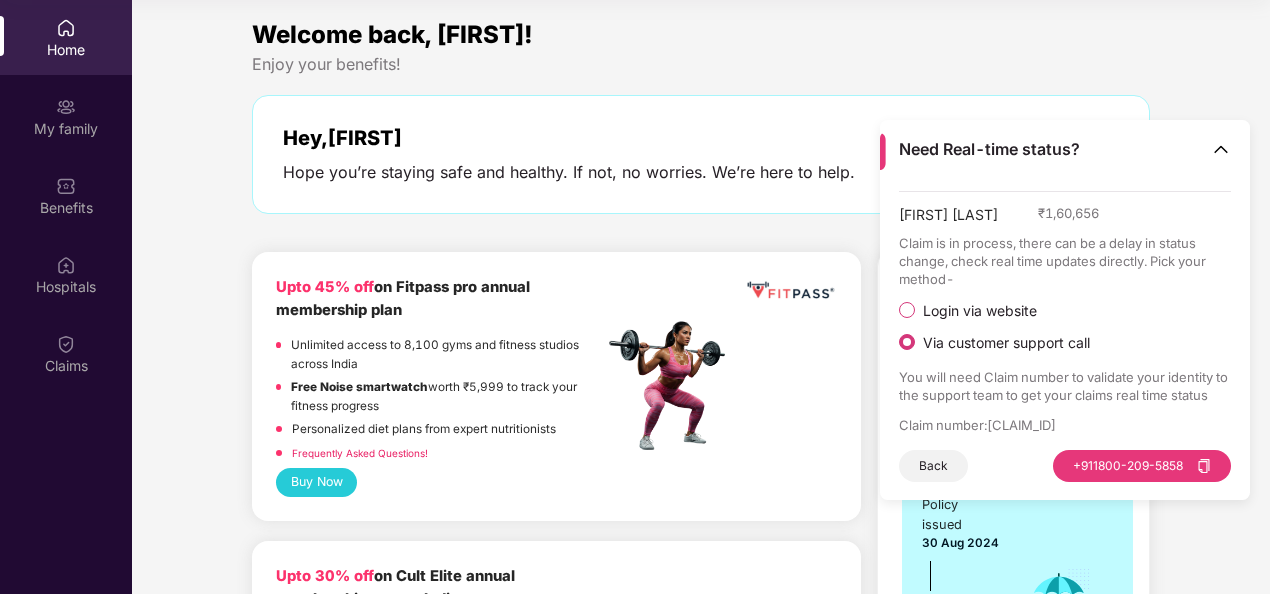 click on "+[COUNTRY_CODE] [PHONE_NUMBER]" at bounding box center (1142, 466) 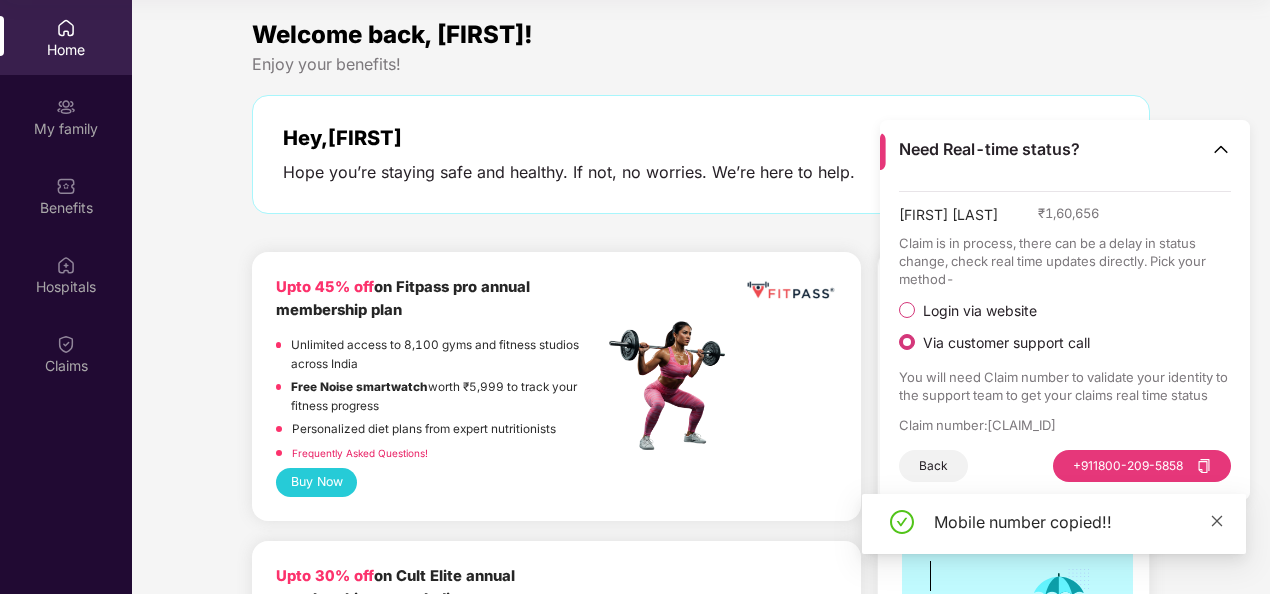 click 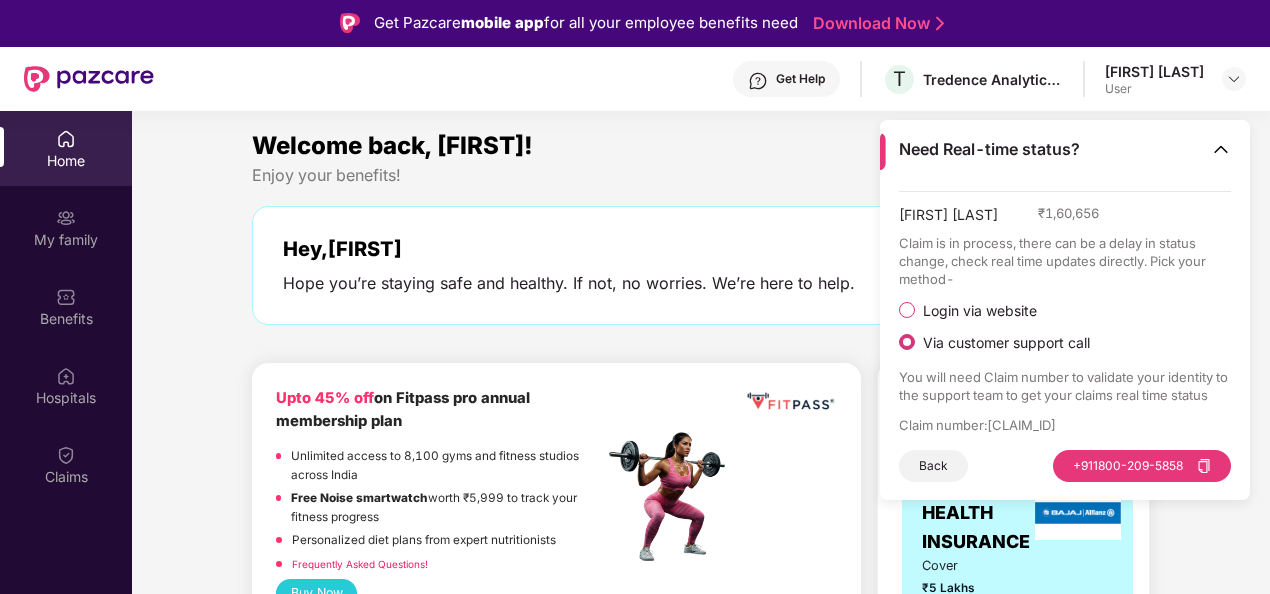 scroll, scrollTop: 0, scrollLeft: 0, axis: both 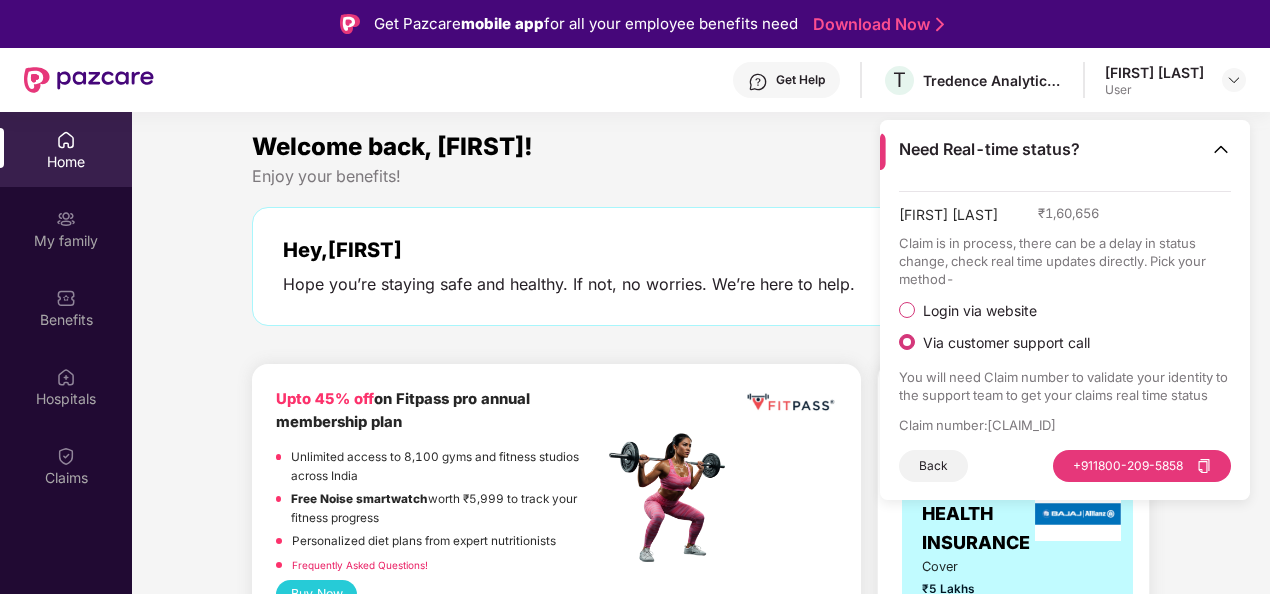 click at bounding box center (1221, 149) 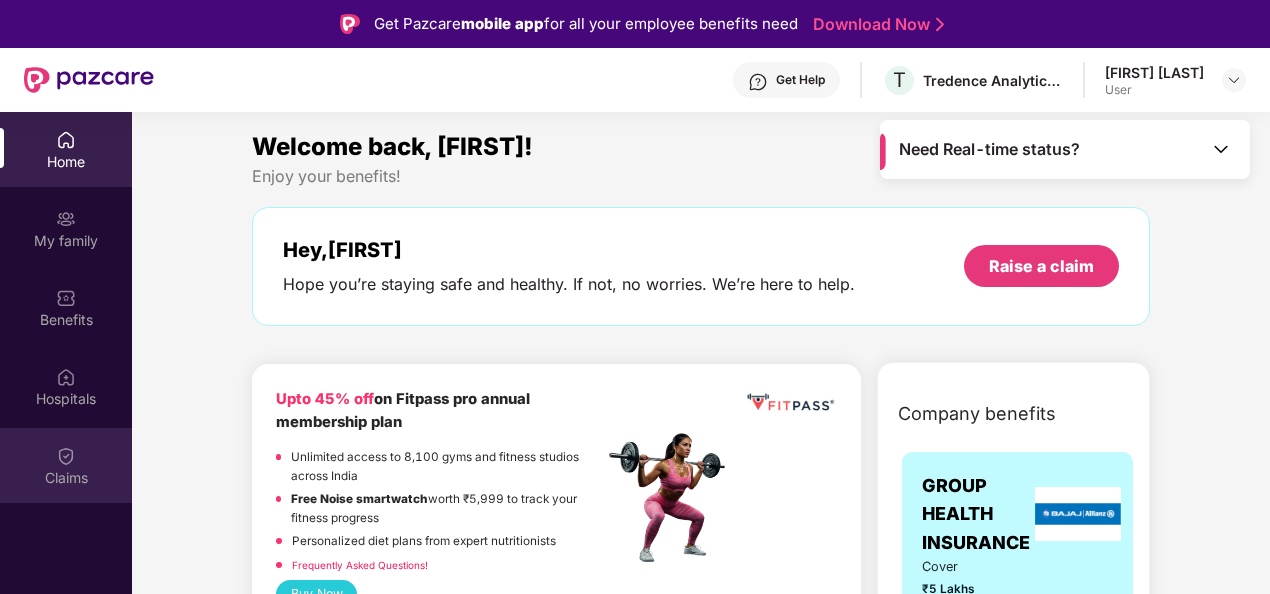 click at bounding box center (66, 456) 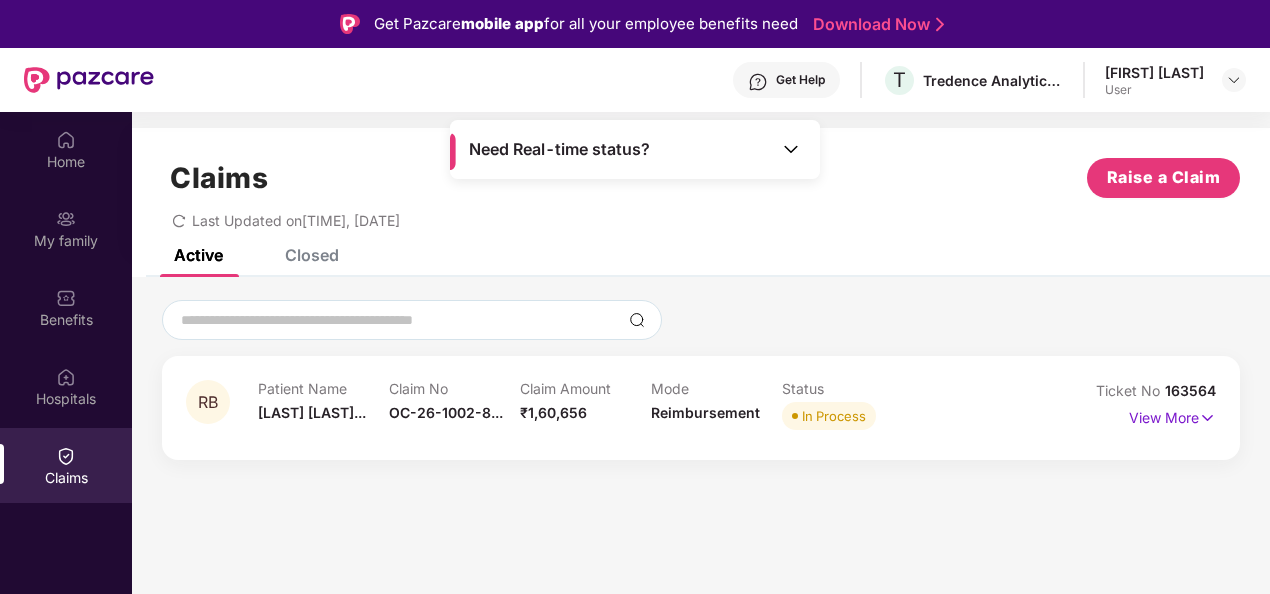 click at bounding box center [791, 149] 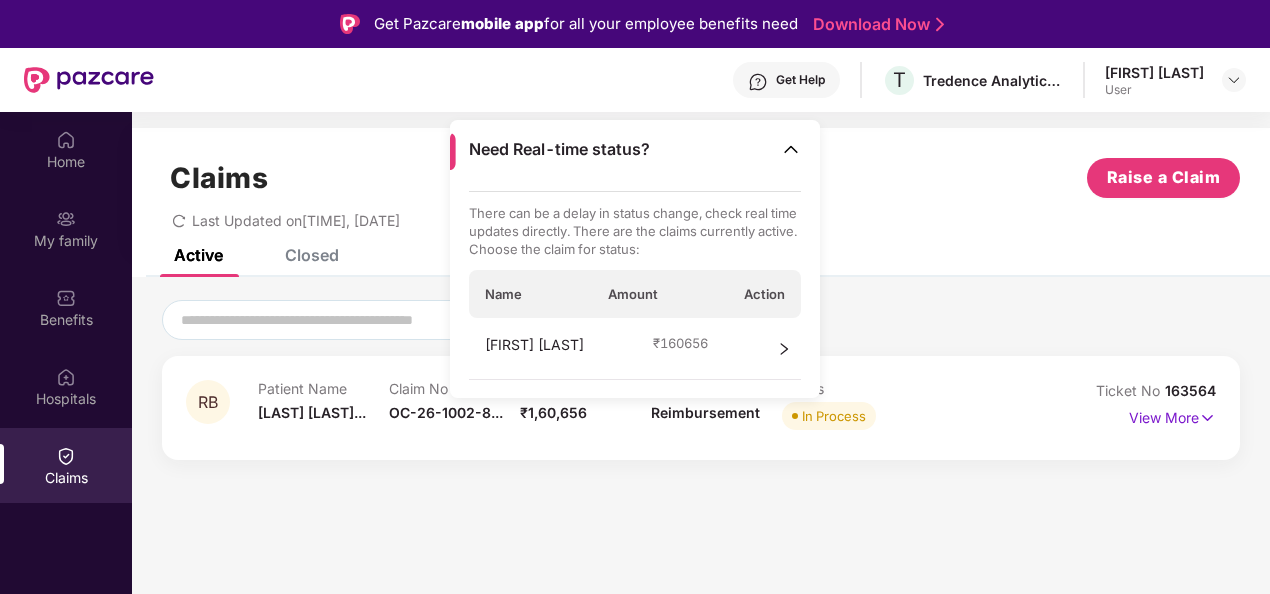 click 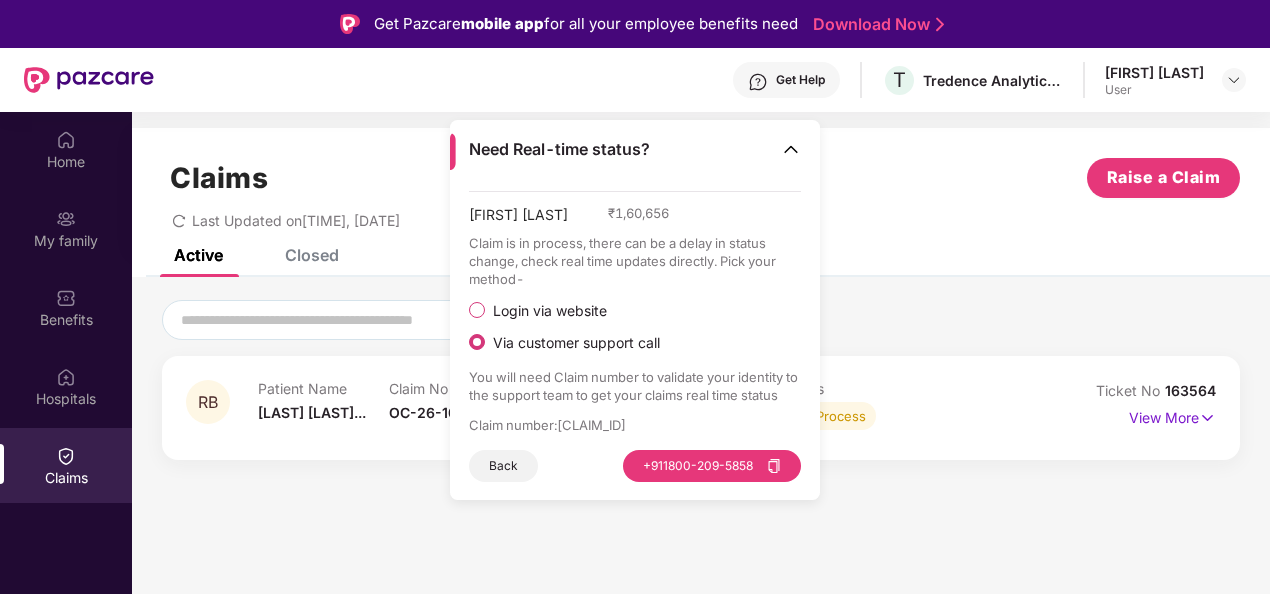 click at bounding box center (791, 149) 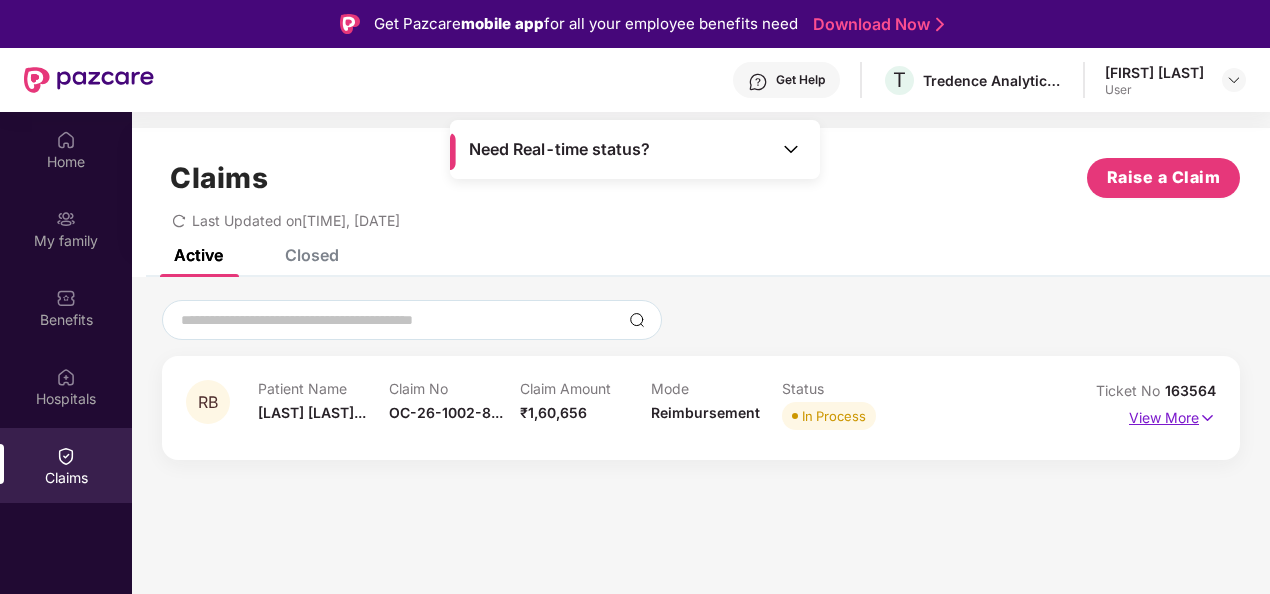 click on "View More" at bounding box center (1172, 415) 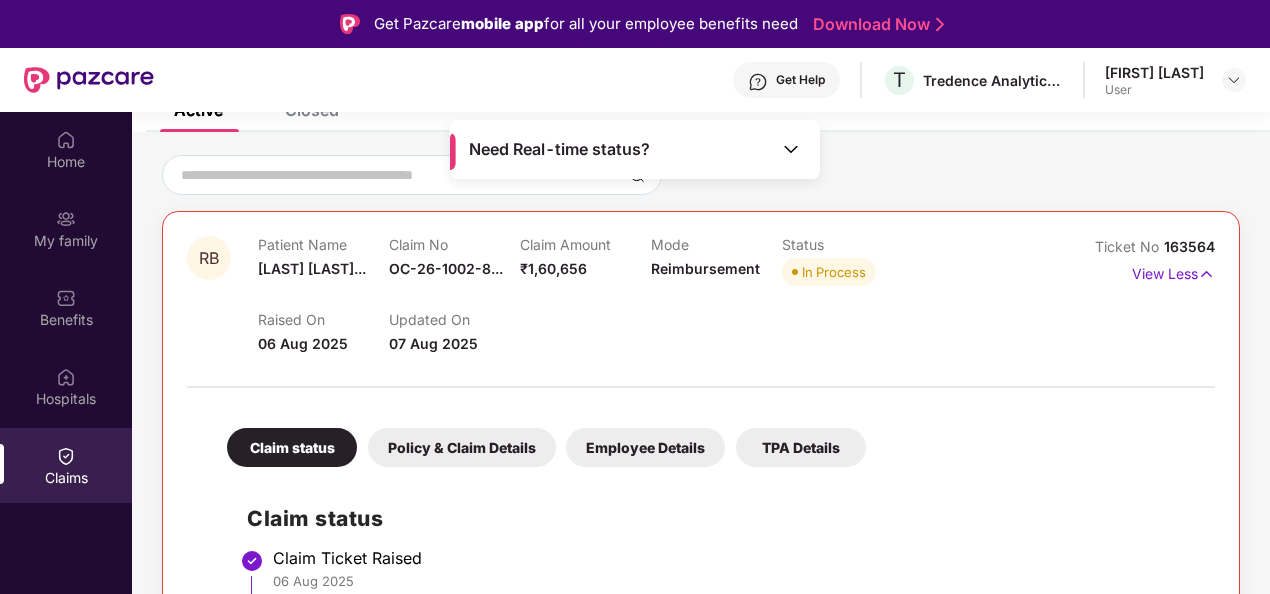 scroll, scrollTop: 136, scrollLeft: 0, axis: vertical 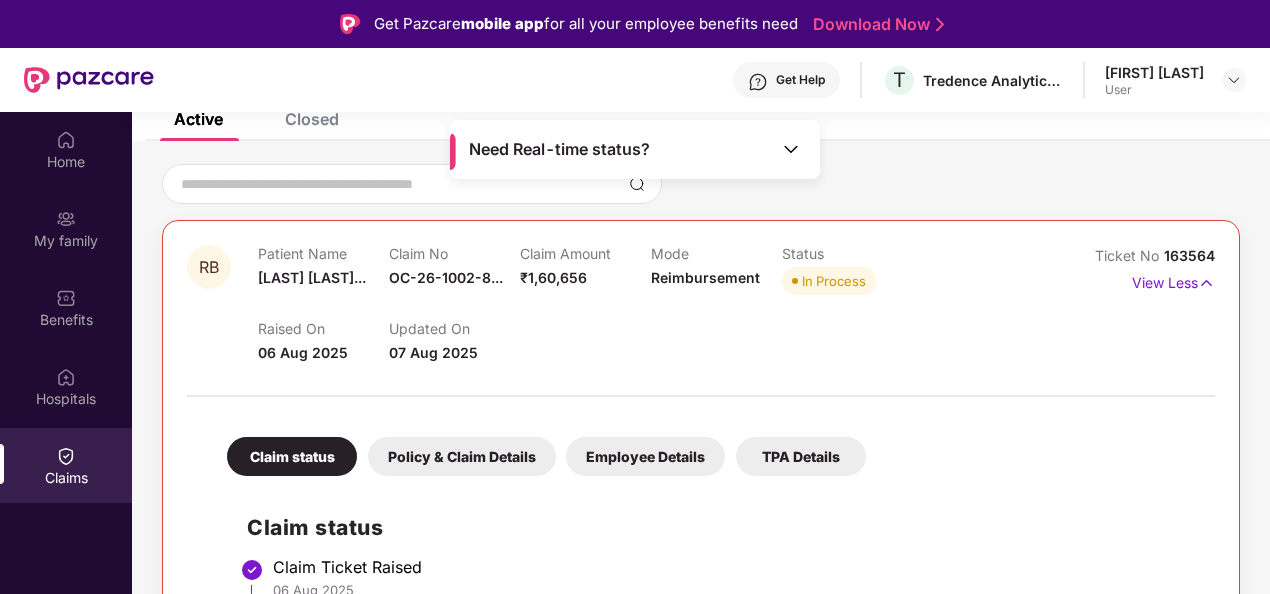 click on "Policy & Claim Details" at bounding box center (462, 456) 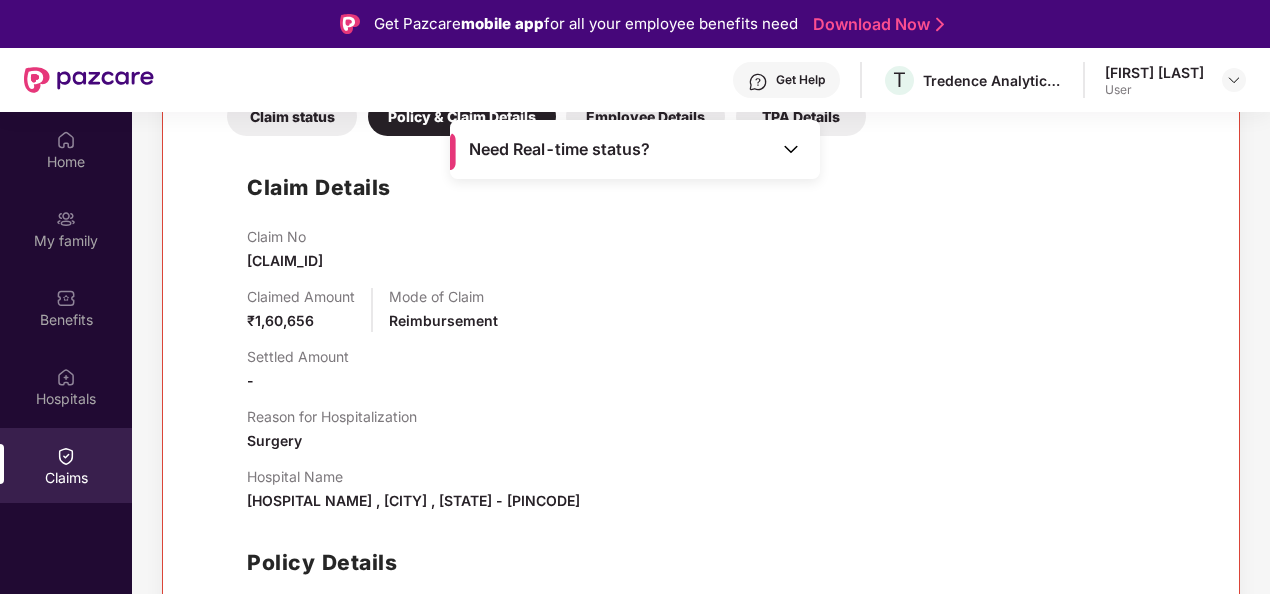 scroll, scrollTop: 537, scrollLeft: 0, axis: vertical 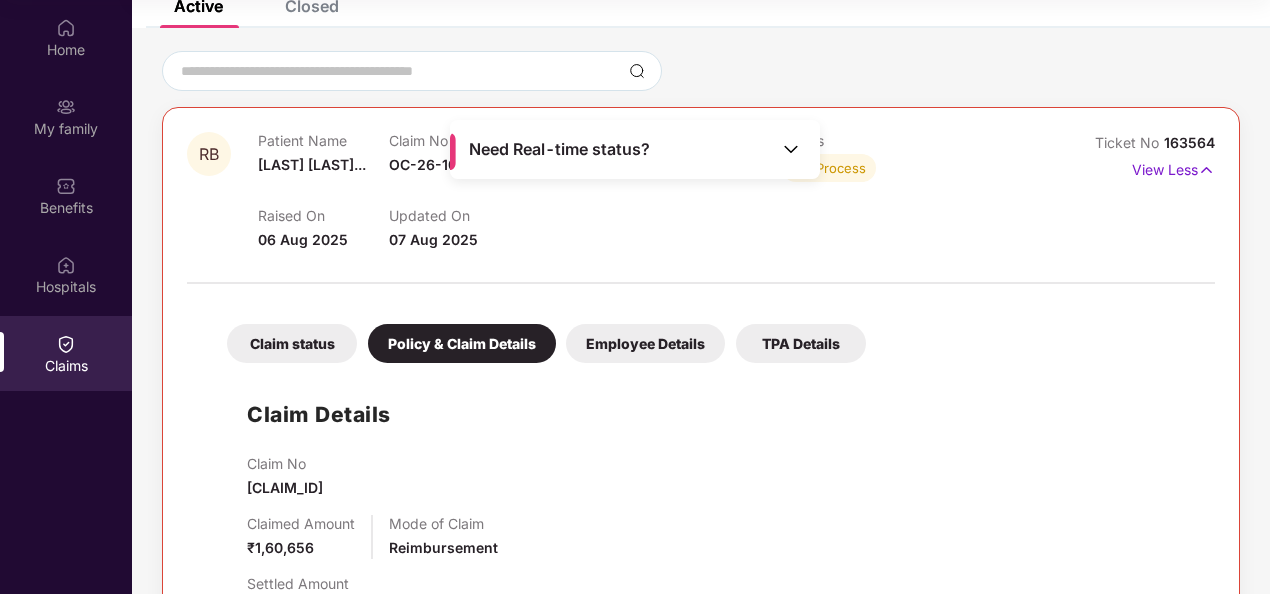 click on "Employee Details" at bounding box center [645, 343] 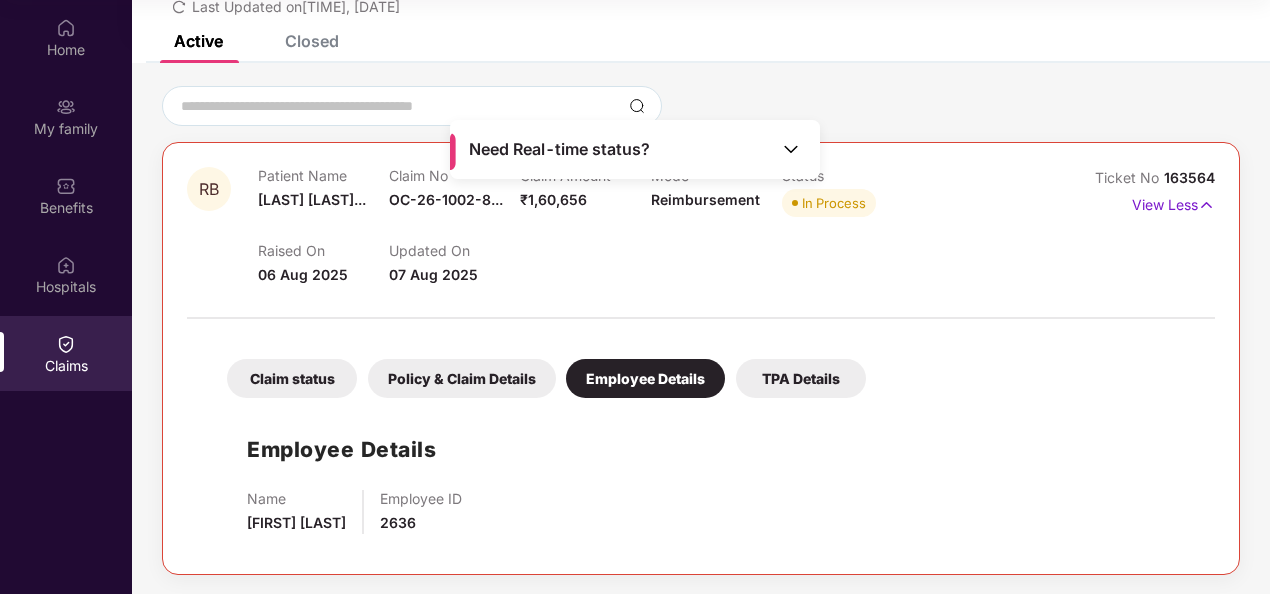 click on "TPA Details" at bounding box center (801, 378) 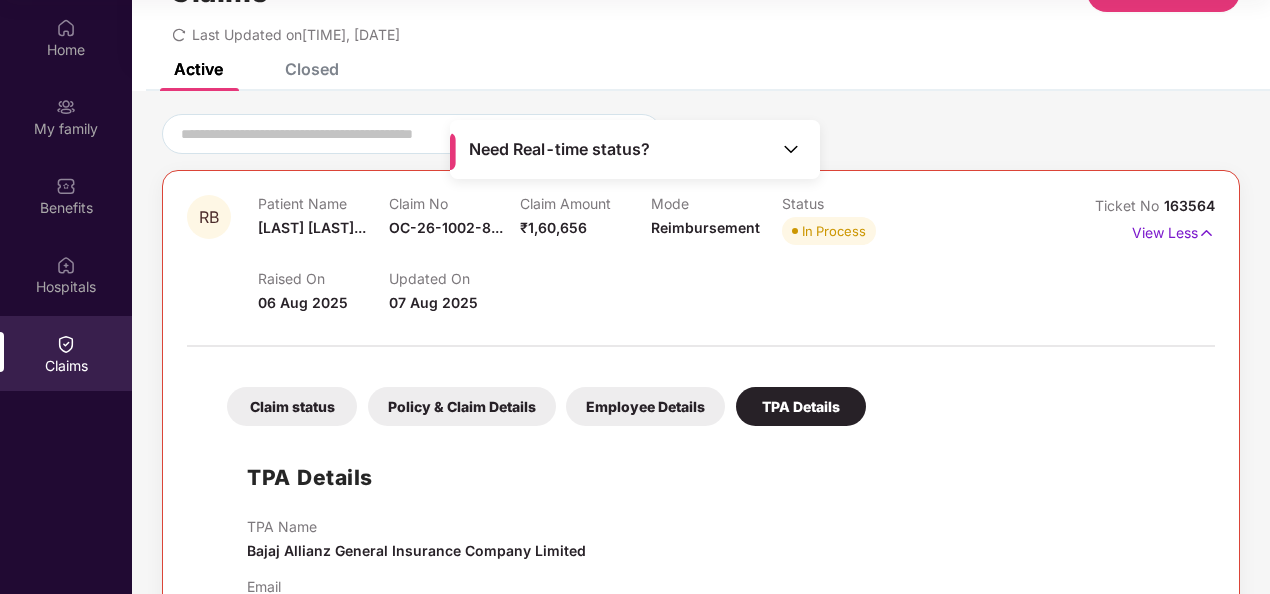 scroll, scrollTop: 0, scrollLeft: 0, axis: both 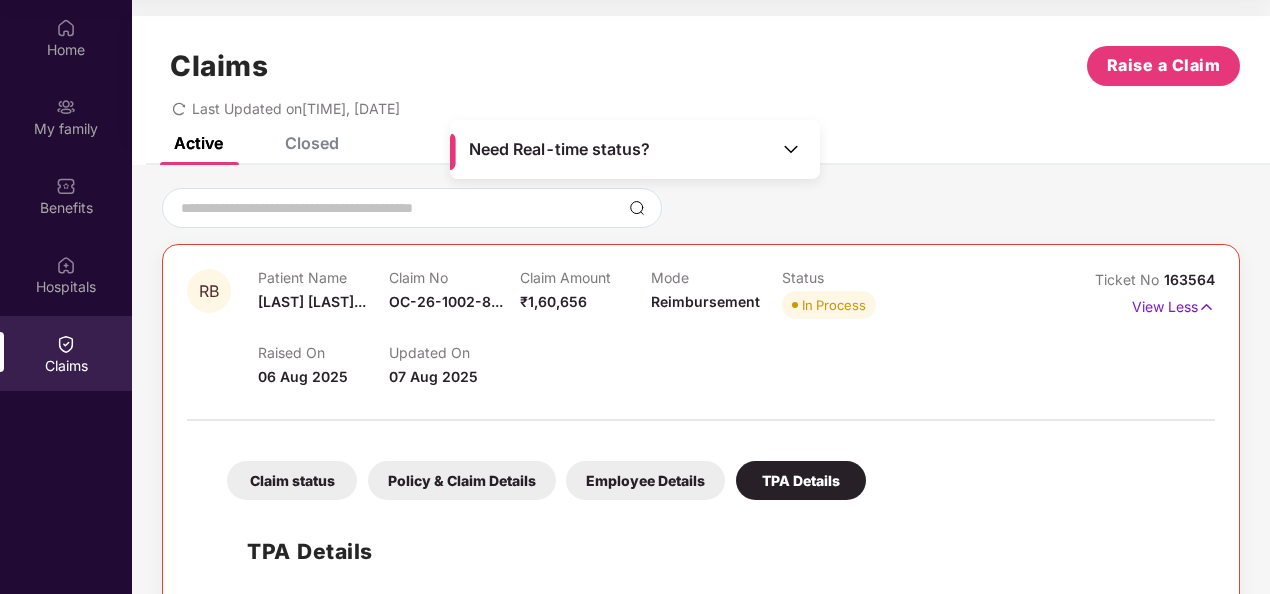 click on "Closed" at bounding box center (312, 143) 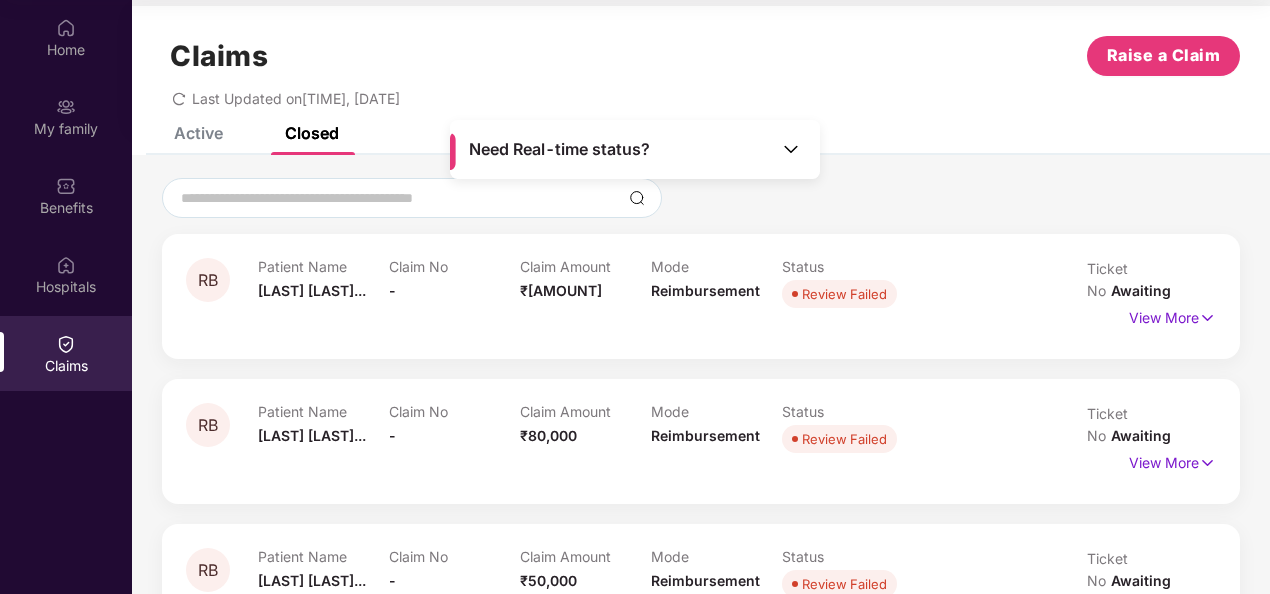scroll, scrollTop: 0, scrollLeft: 0, axis: both 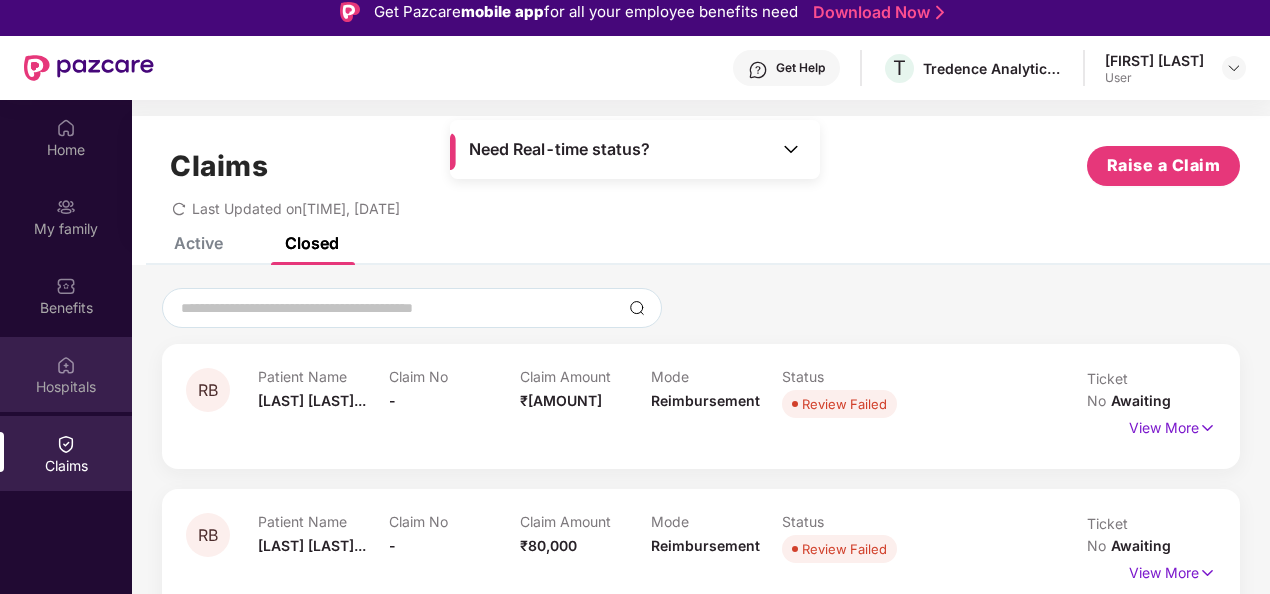 click on "Hospitals" at bounding box center (66, 374) 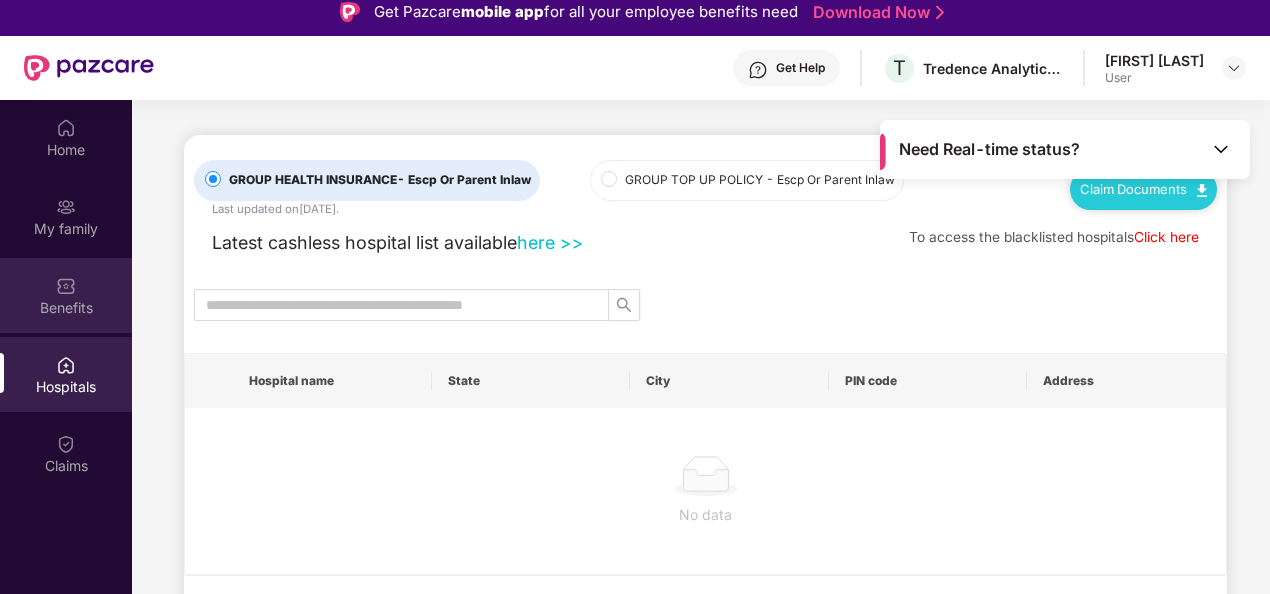 click at bounding box center [66, 286] 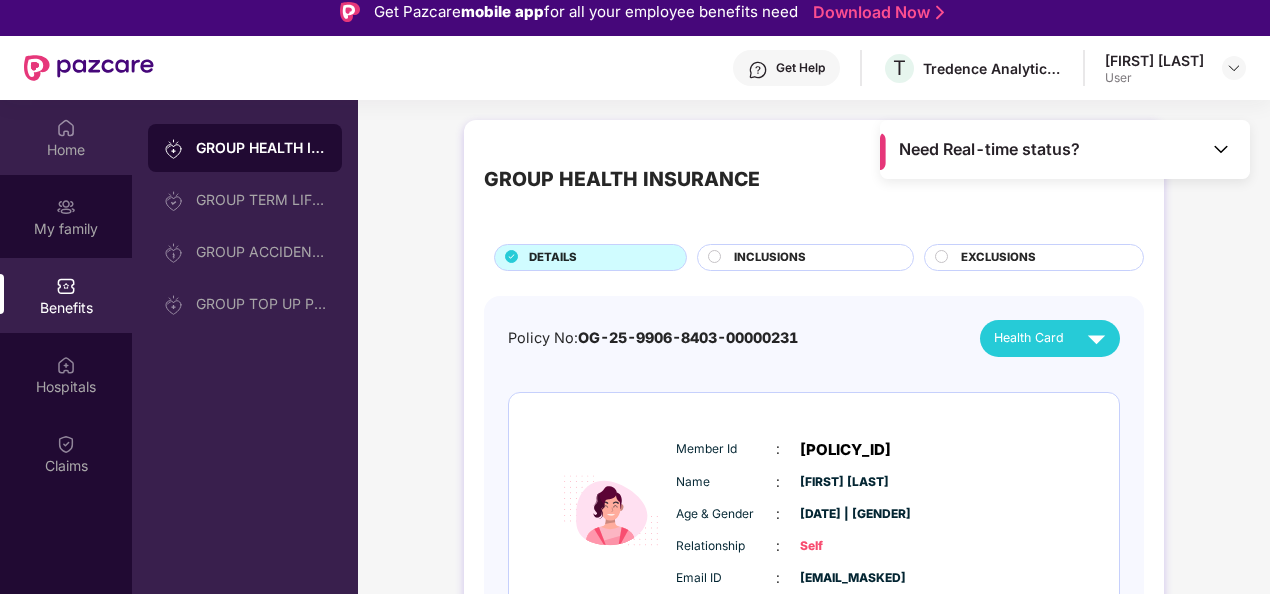 click on "Home" at bounding box center (66, 150) 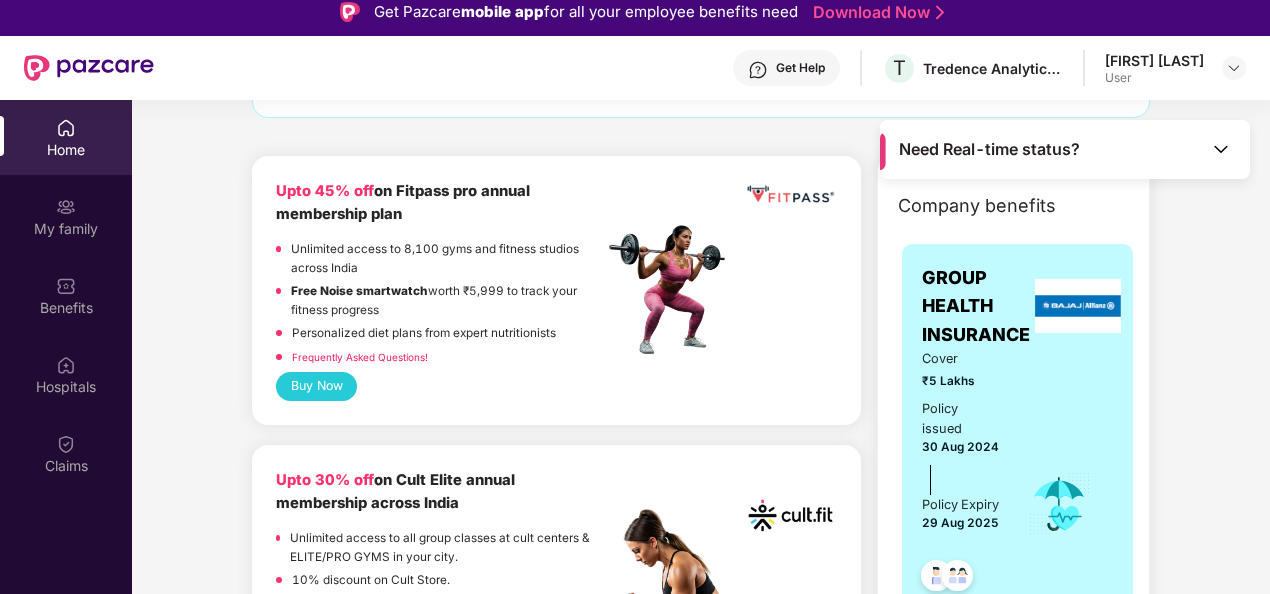 scroll, scrollTop: 0, scrollLeft: 0, axis: both 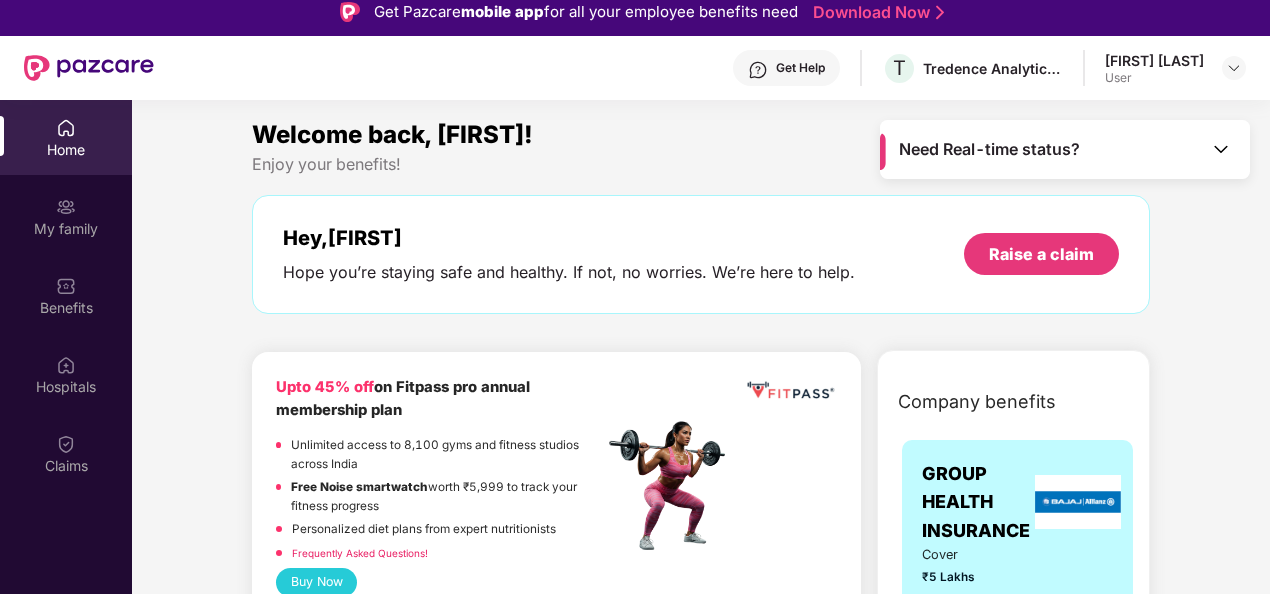 click at bounding box center (1221, 149) 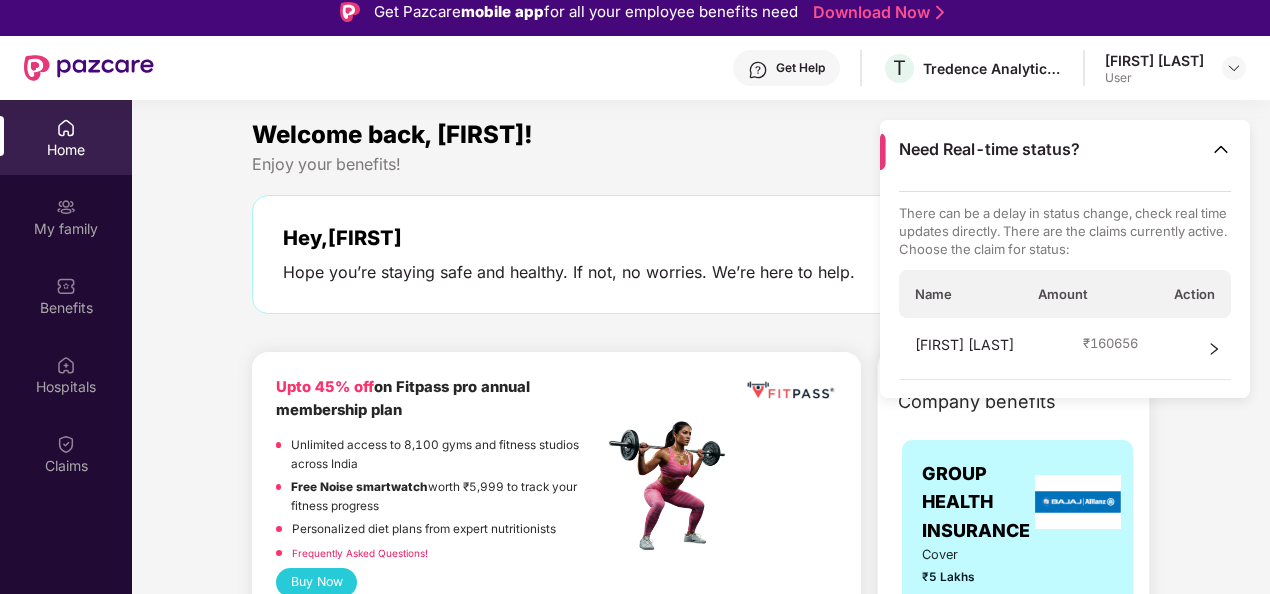 click on "Amount" at bounding box center (1063, 294) 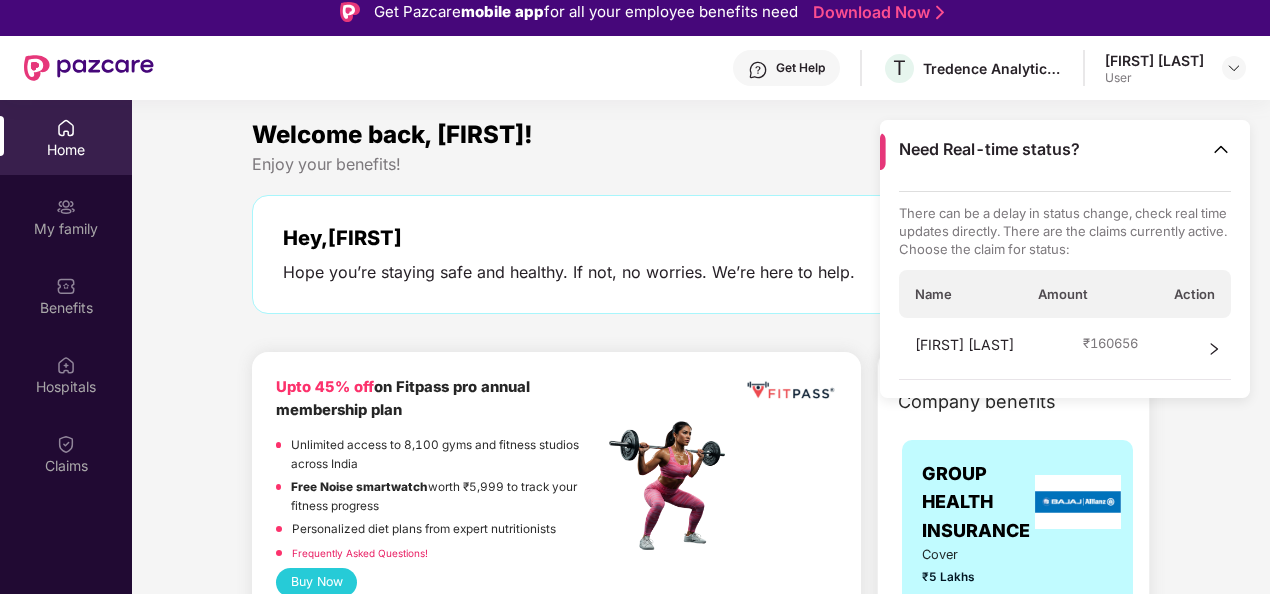 click 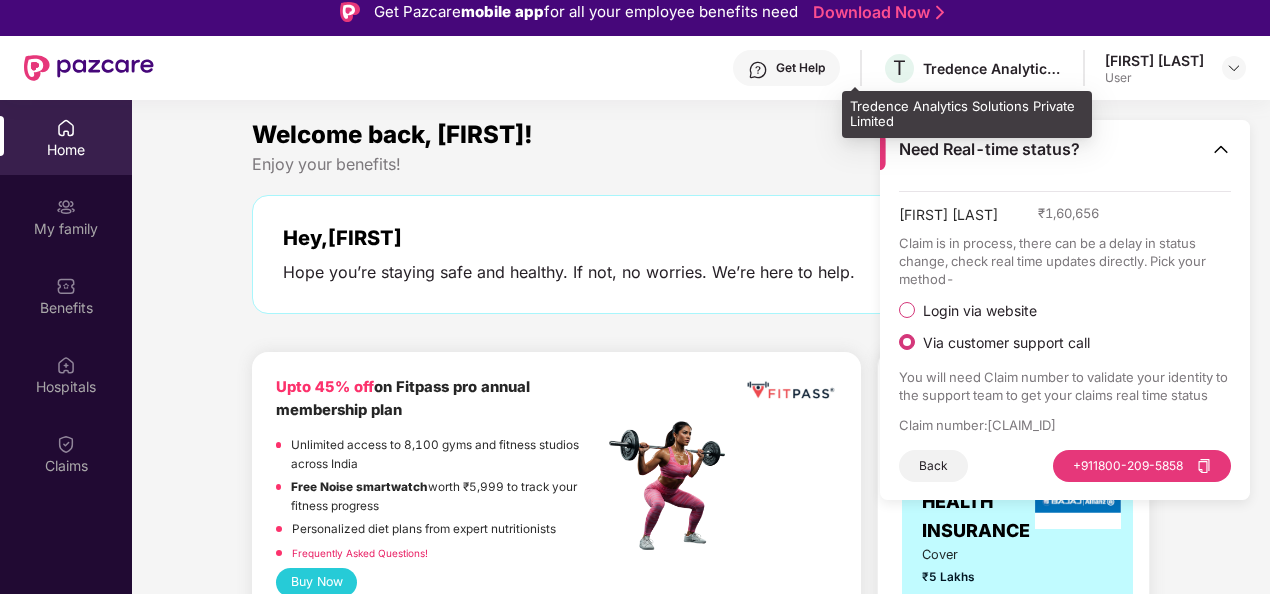 click on "Tredence Analytics Solutions Private Limited" at bounding box center (993, 68) 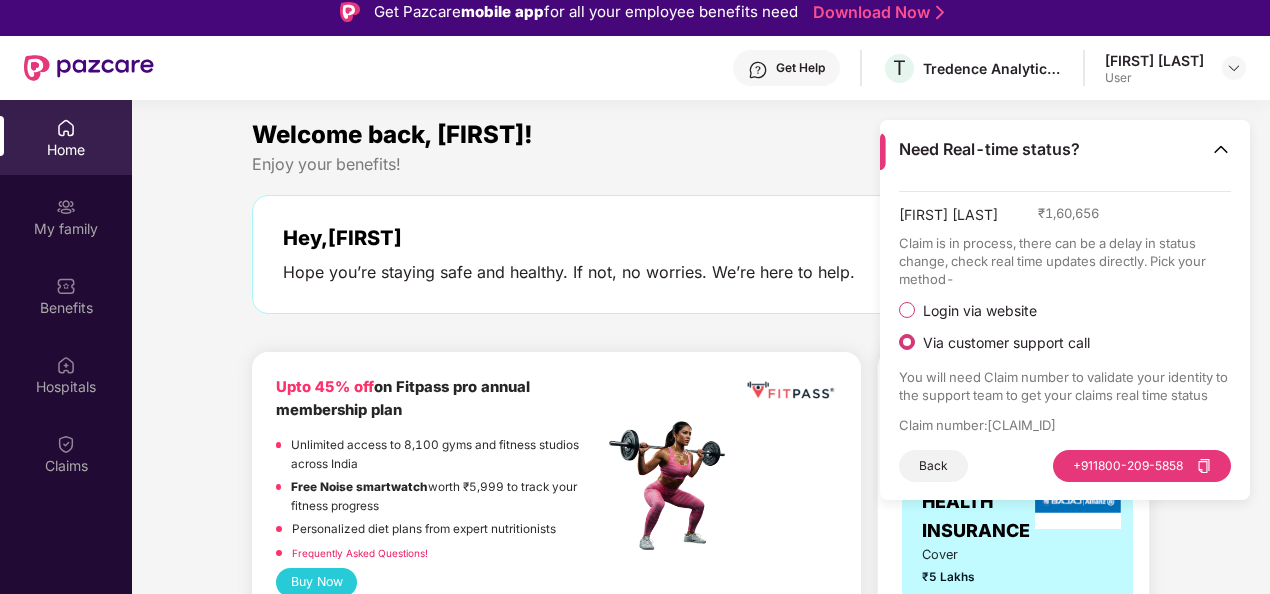click on "[FIRST] [LAST]" at bounding box center [1154, 60] 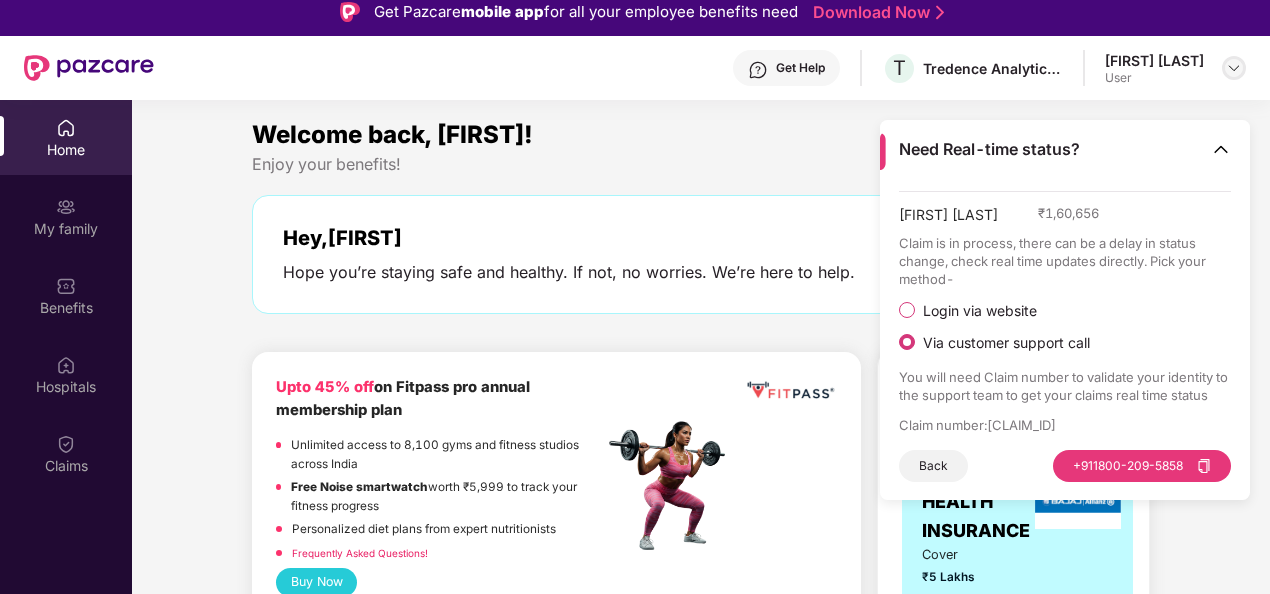 click at bounding box center (1234, 68) 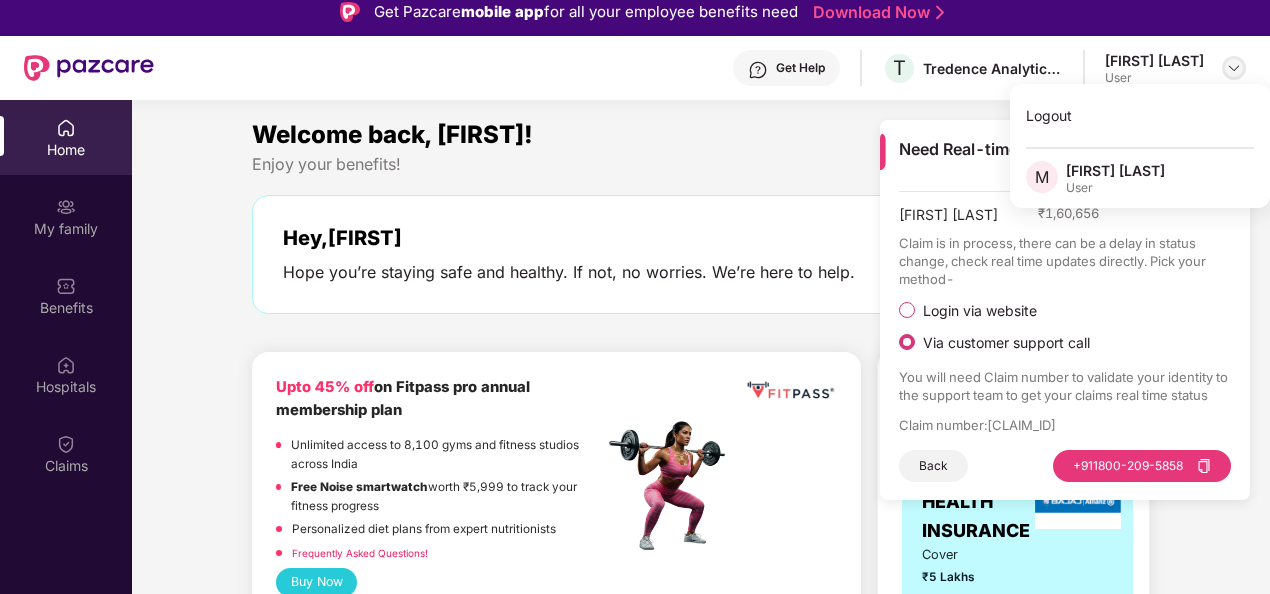 click at bounding box center [1234, 68] 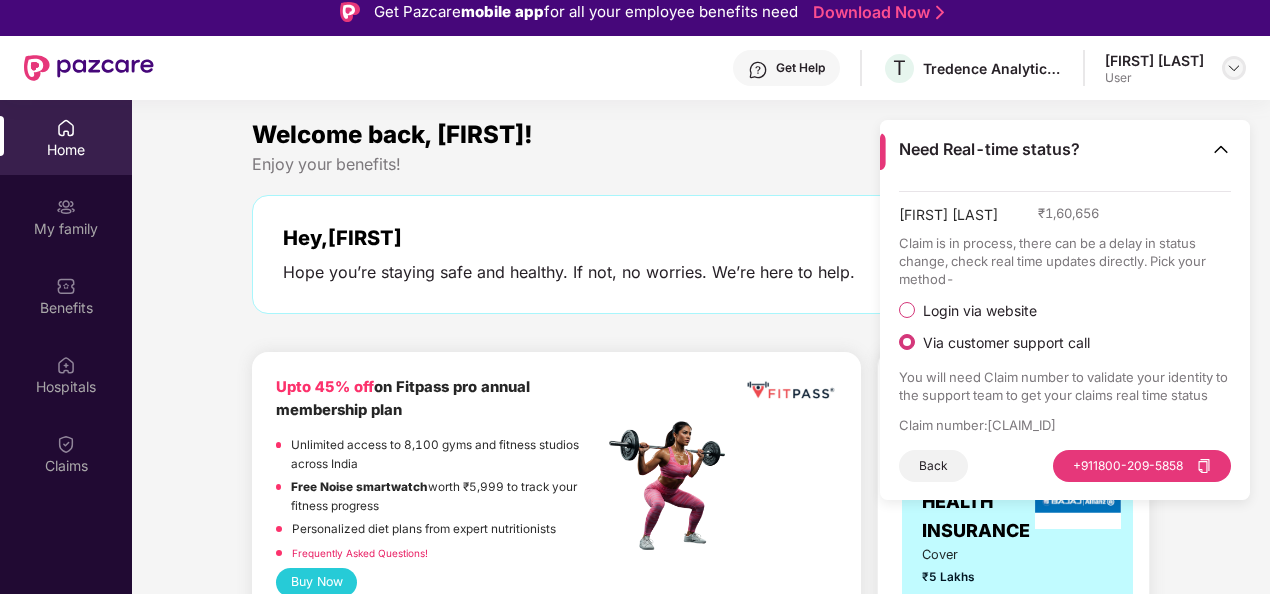 click at bounding box center (1234, 68) 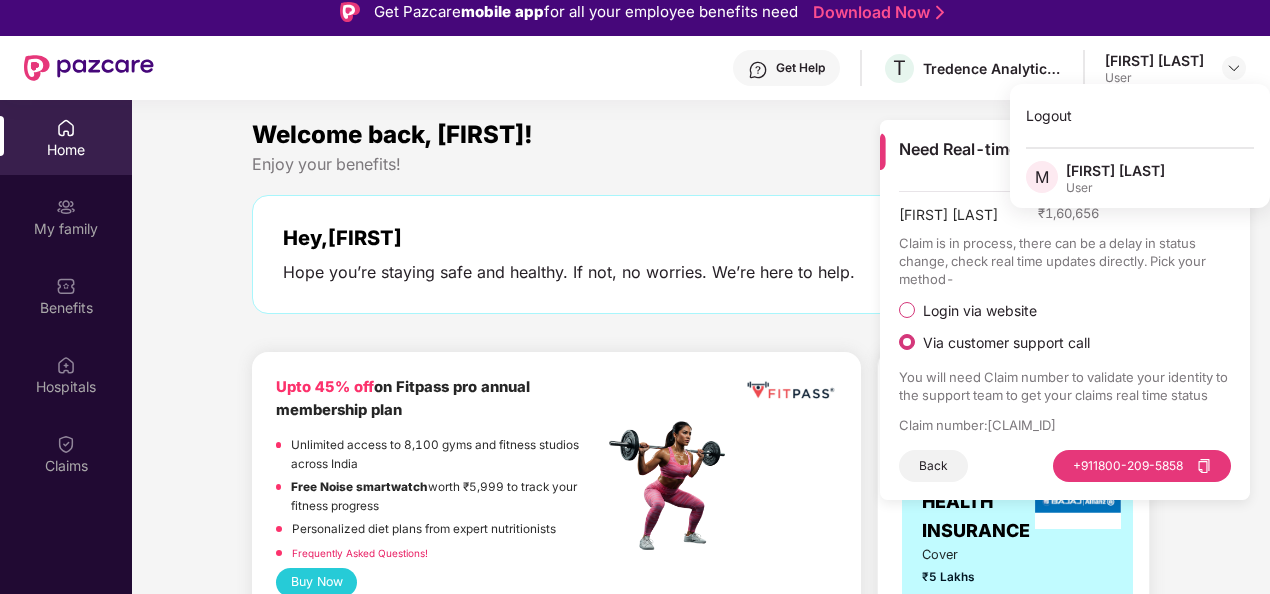click on "User" at bounding box center [1115, 188] 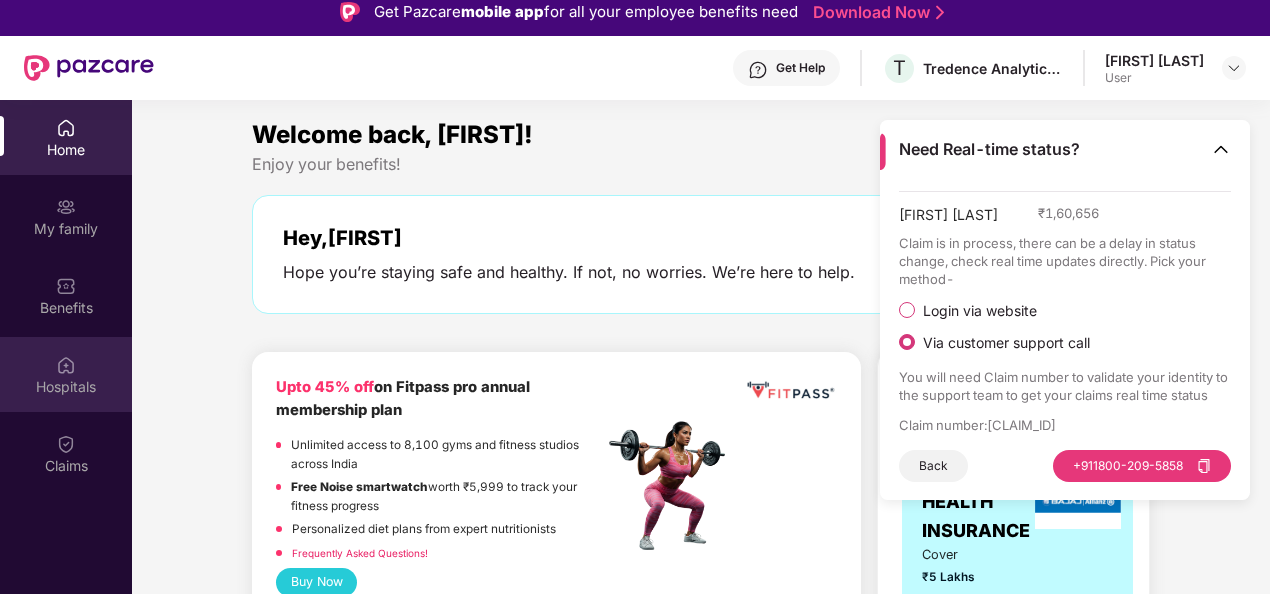 click on "Hospitals" at bounding box center [66, 374] 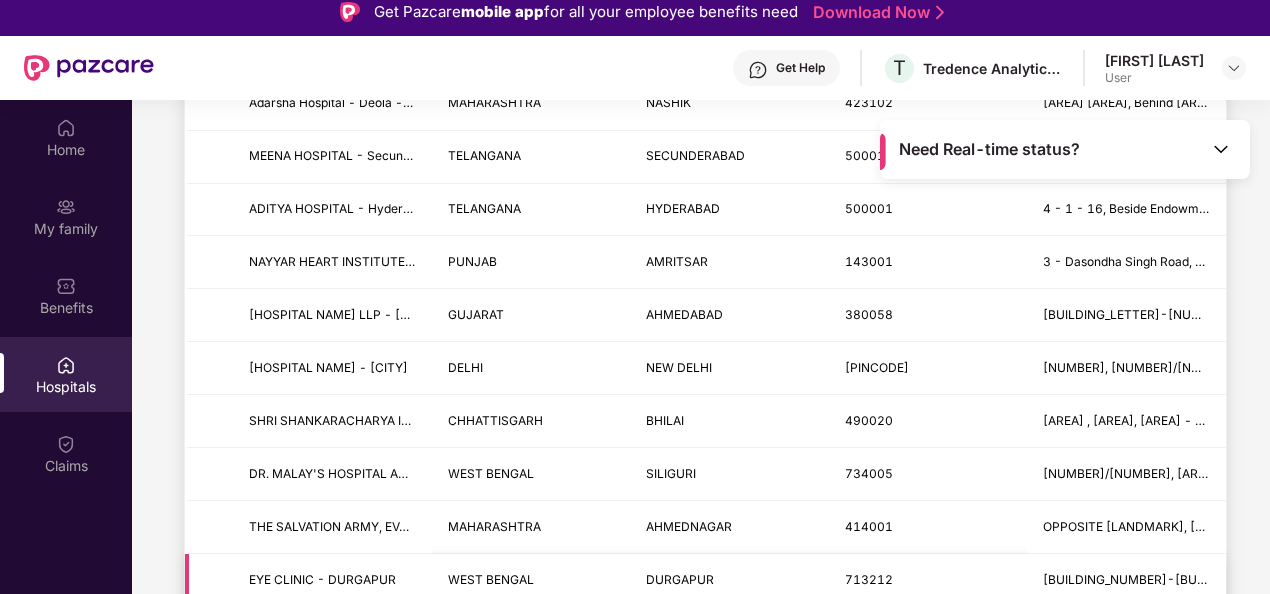 scroll, scrollTop: 900, scrollLeft: 0, axis: vertical 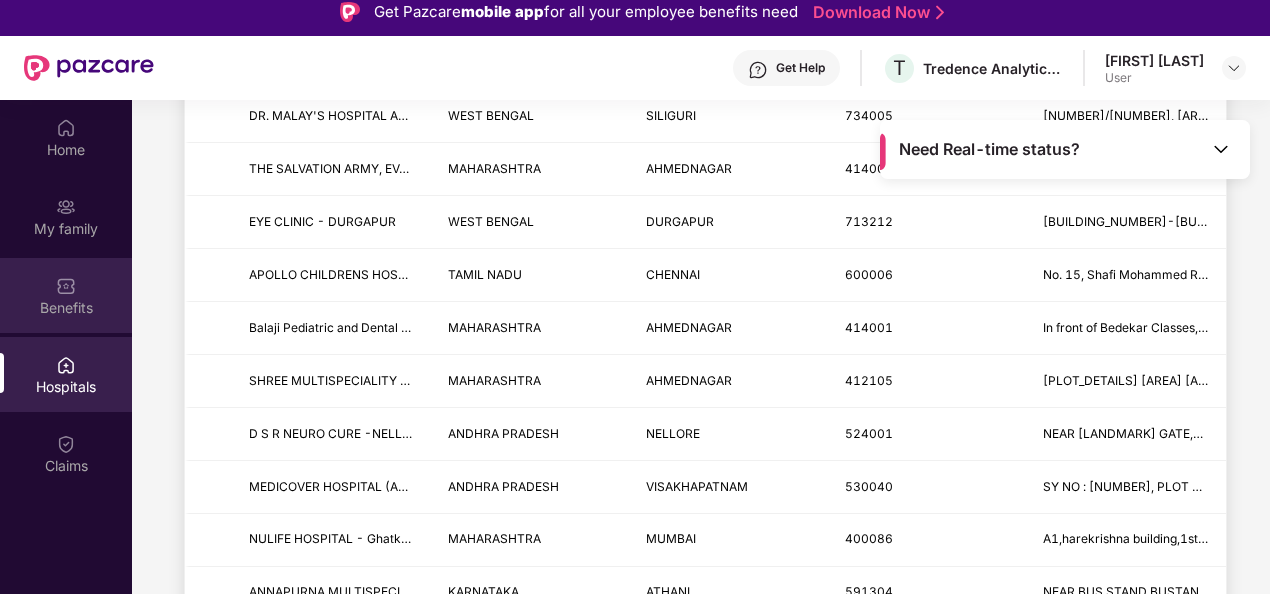 click on "Benefits" at bounding box center [66, 295] 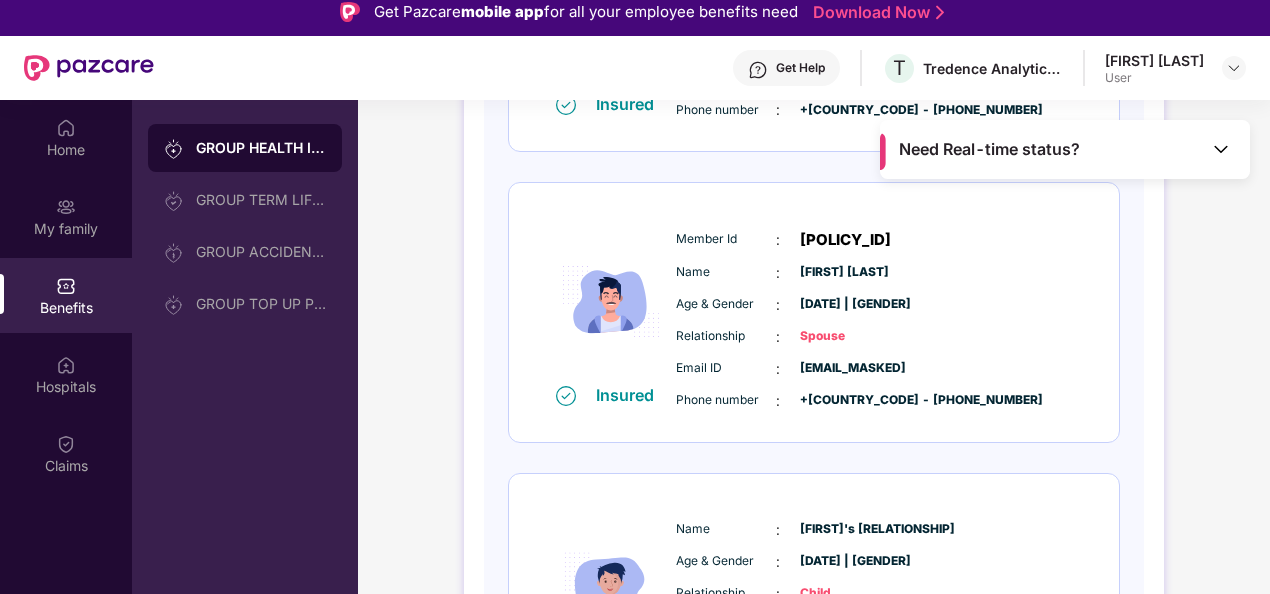 scroll, scrollTop: 500, scrollLeft: 0, axis: vertical 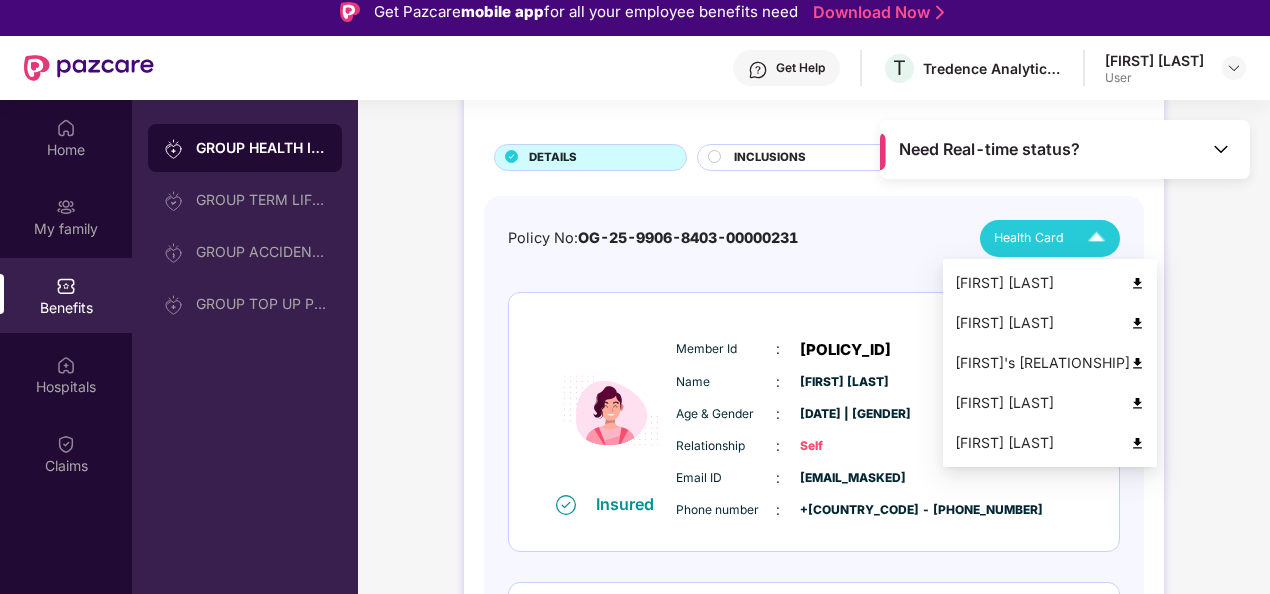 click at bounding box center (1096, 238) 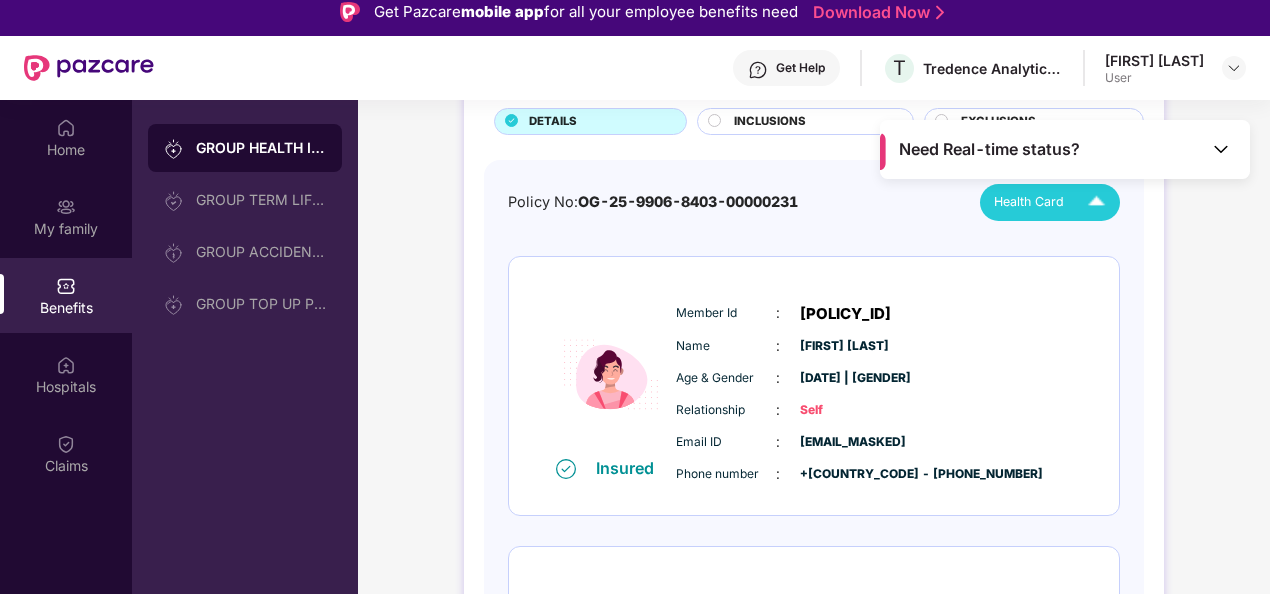 scroll, scrollTop: 0, scrollLeft: 0, axis: both 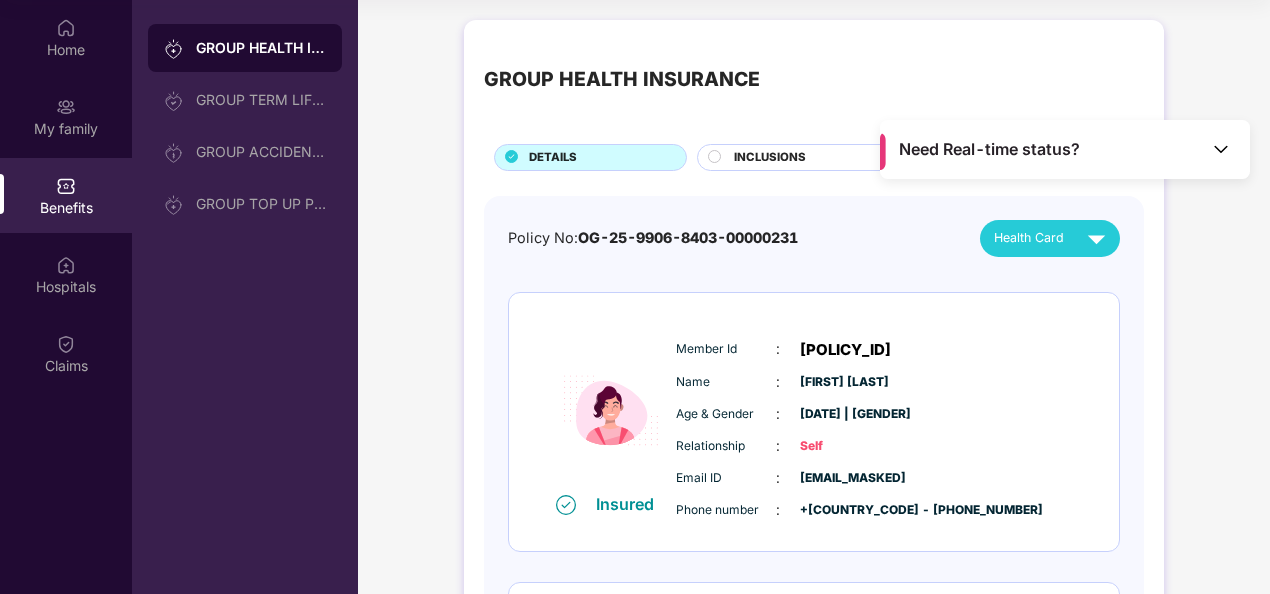 click on "Health Card" at bounding box center [1029, 238] 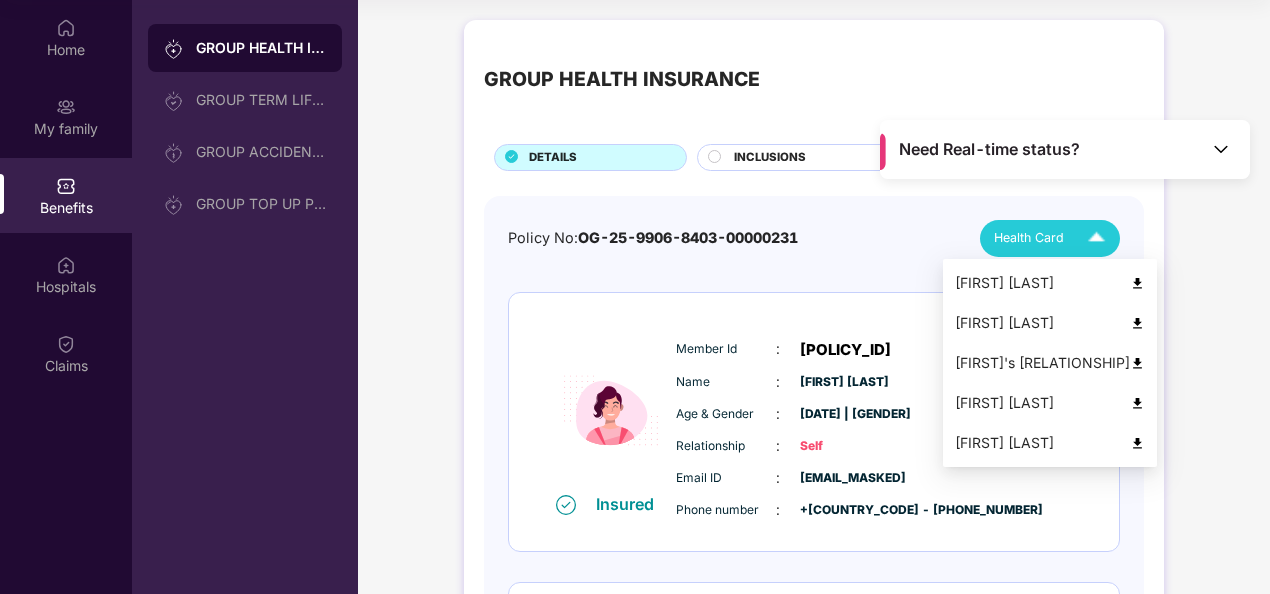 click on "[FIRST] [LAST]" at bounding box center [1050, 283] 